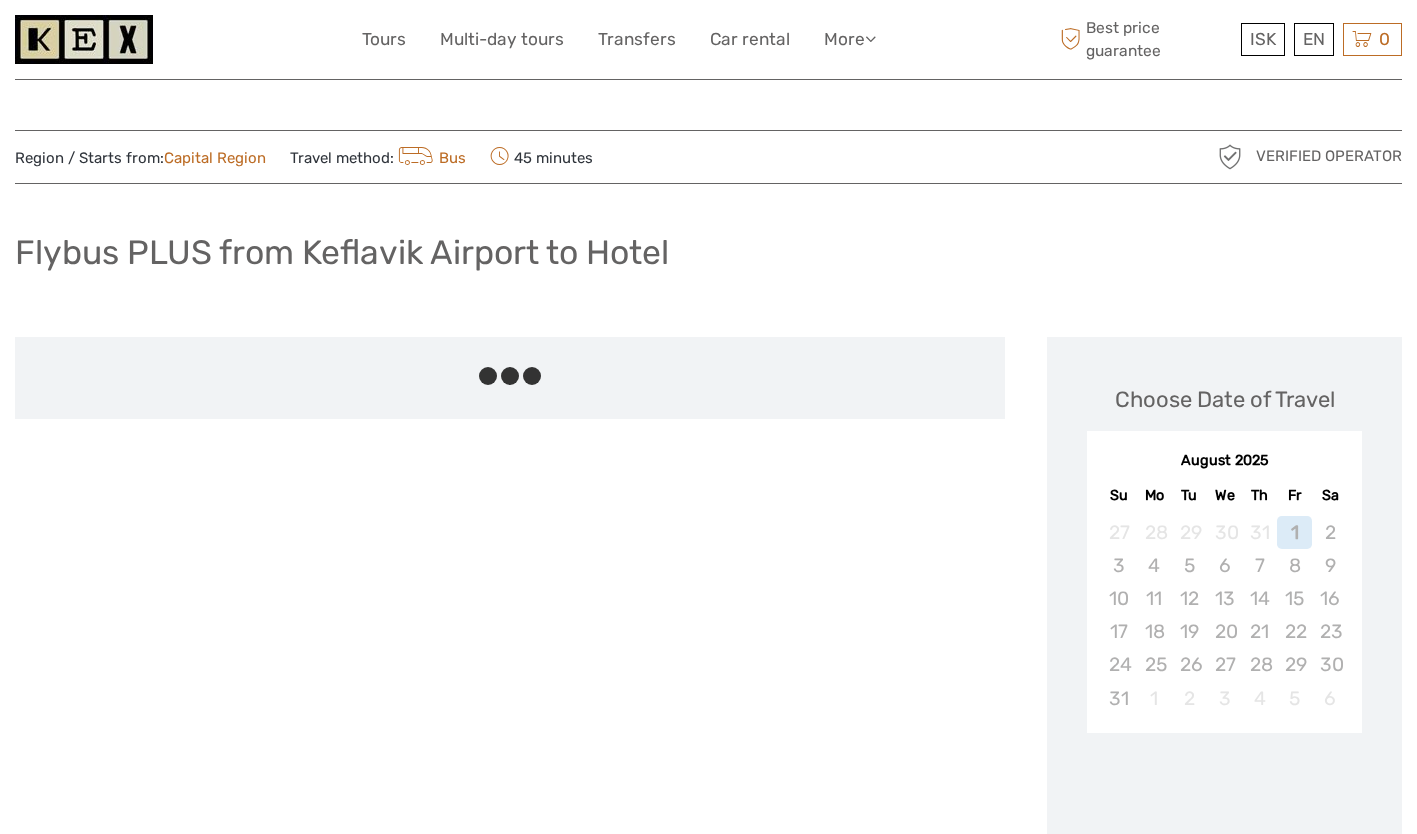 scroll, scrollTop: 0, scrollLeft: 0, axis: both 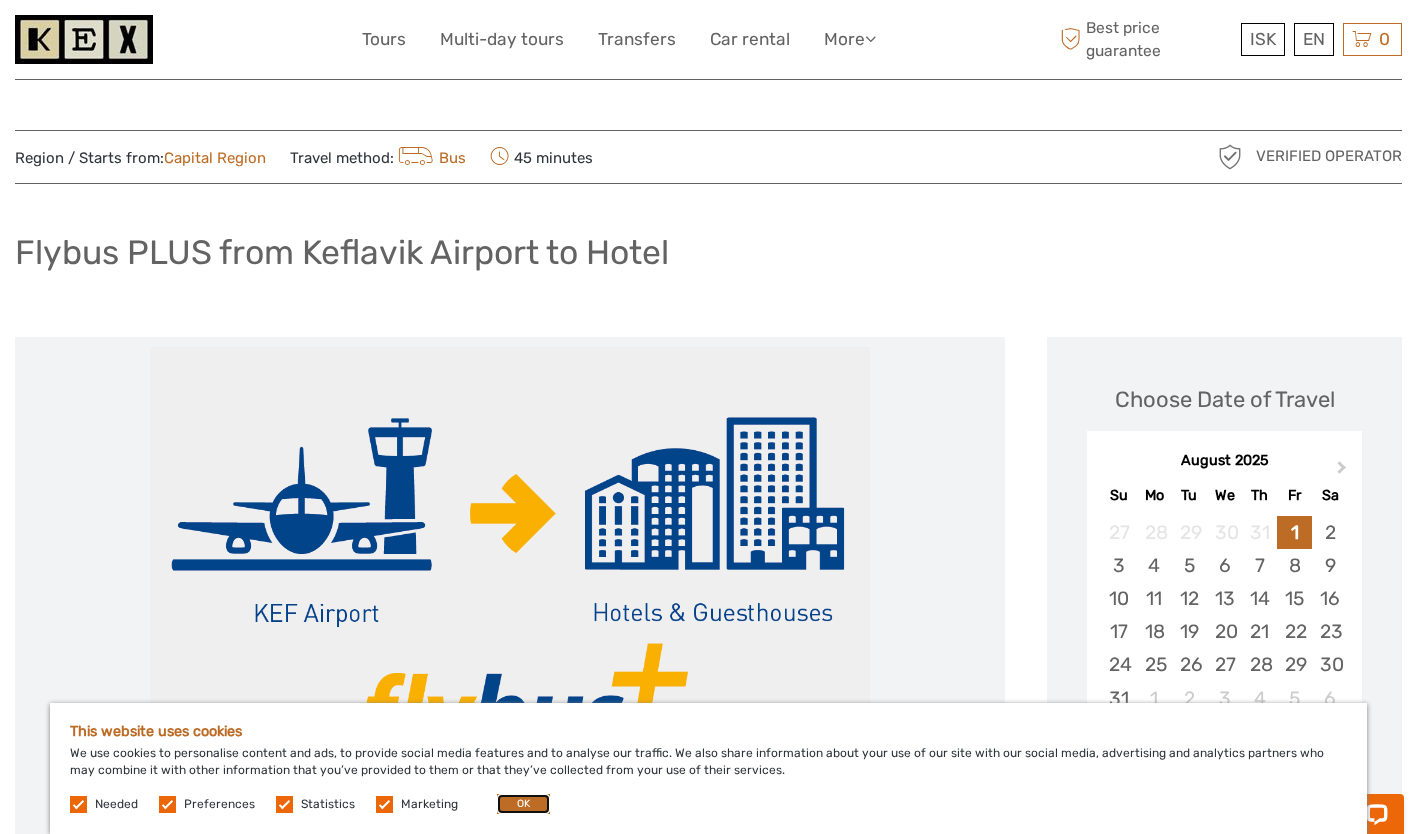 click on "OK" at bounding box center [523, 804] 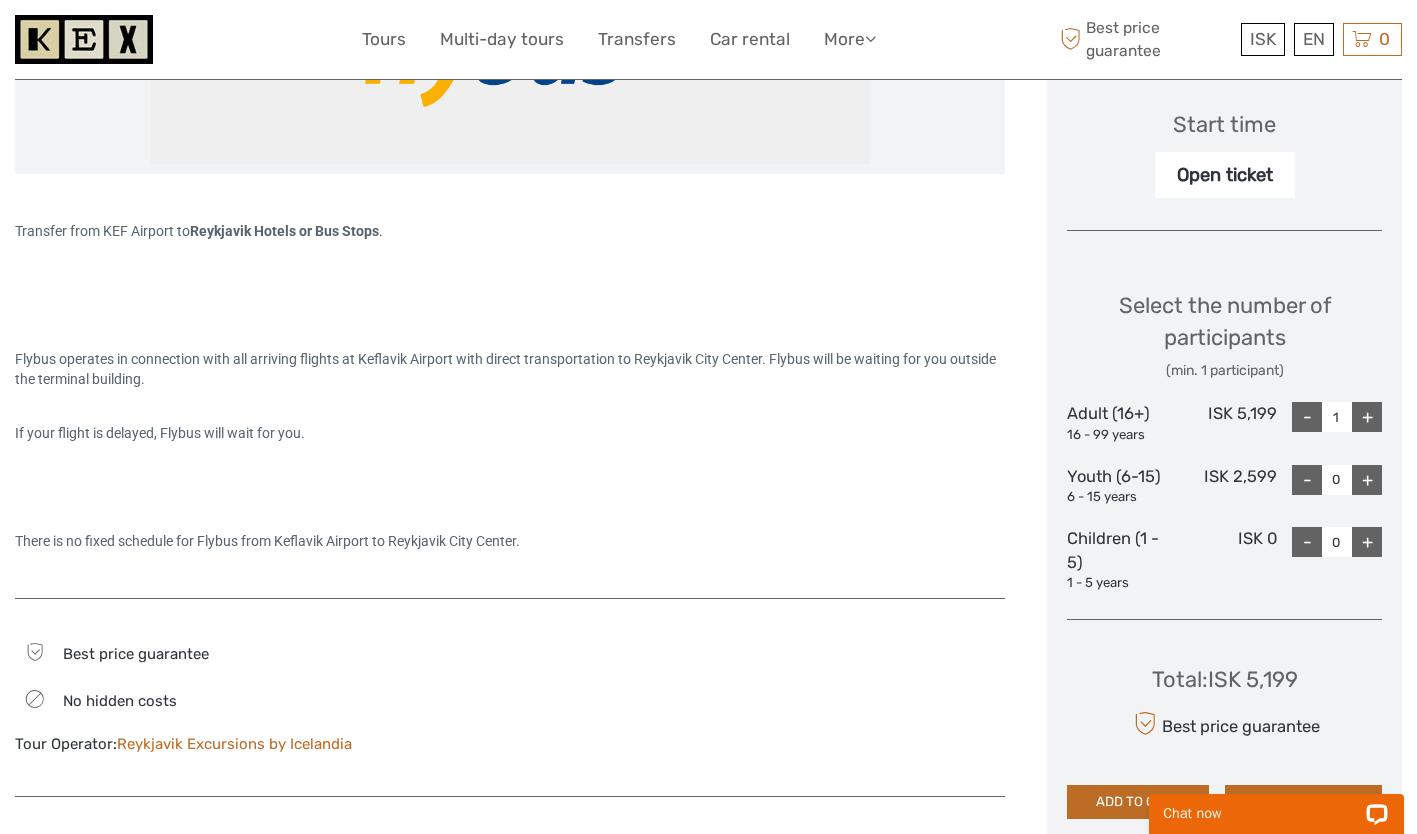 scroll, scrollTop: 660, scrollLeft: 0, axis: vertical 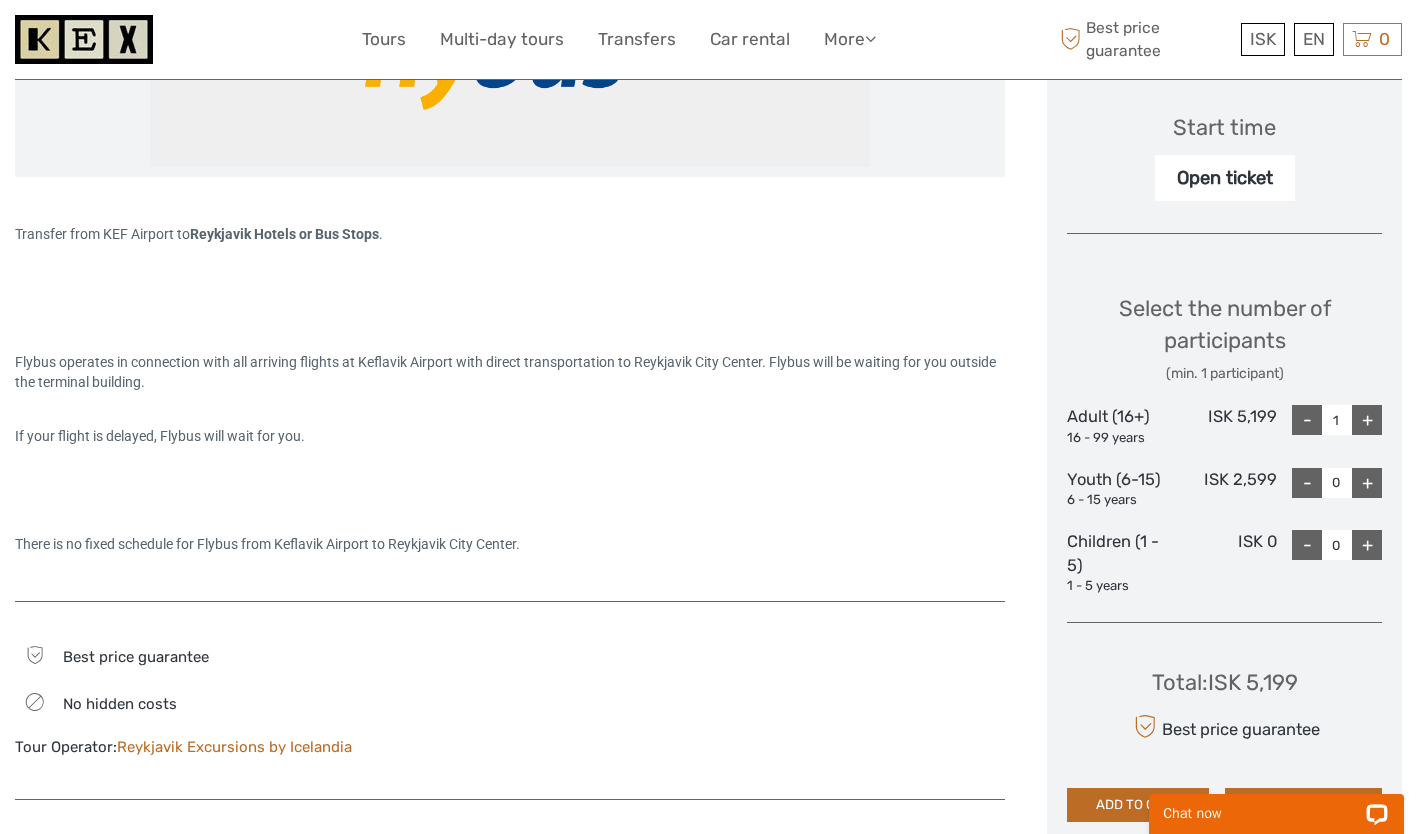 click on "+" at bounding box center (1367, 420) 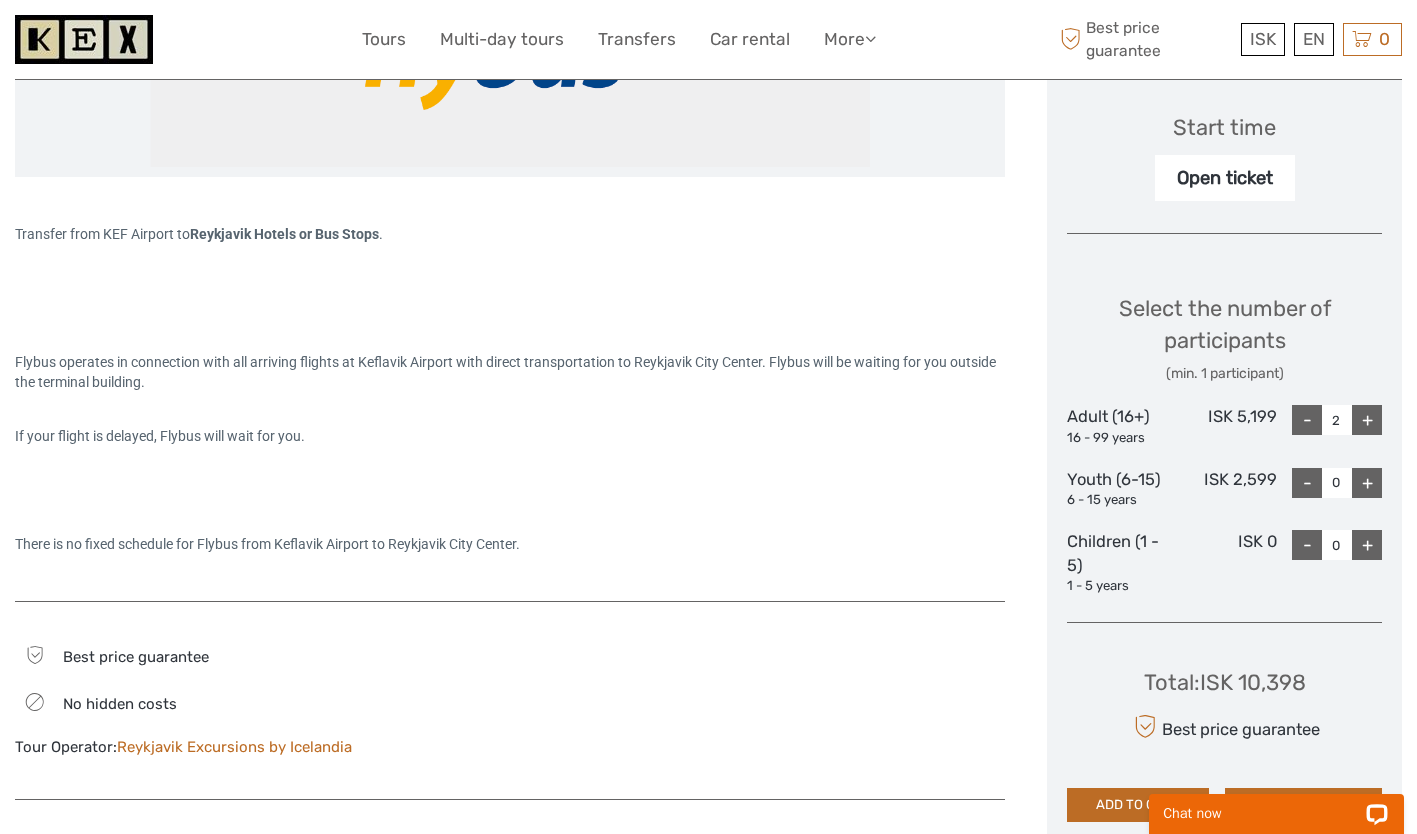 click on "+" at bounding box center (1367, 420) 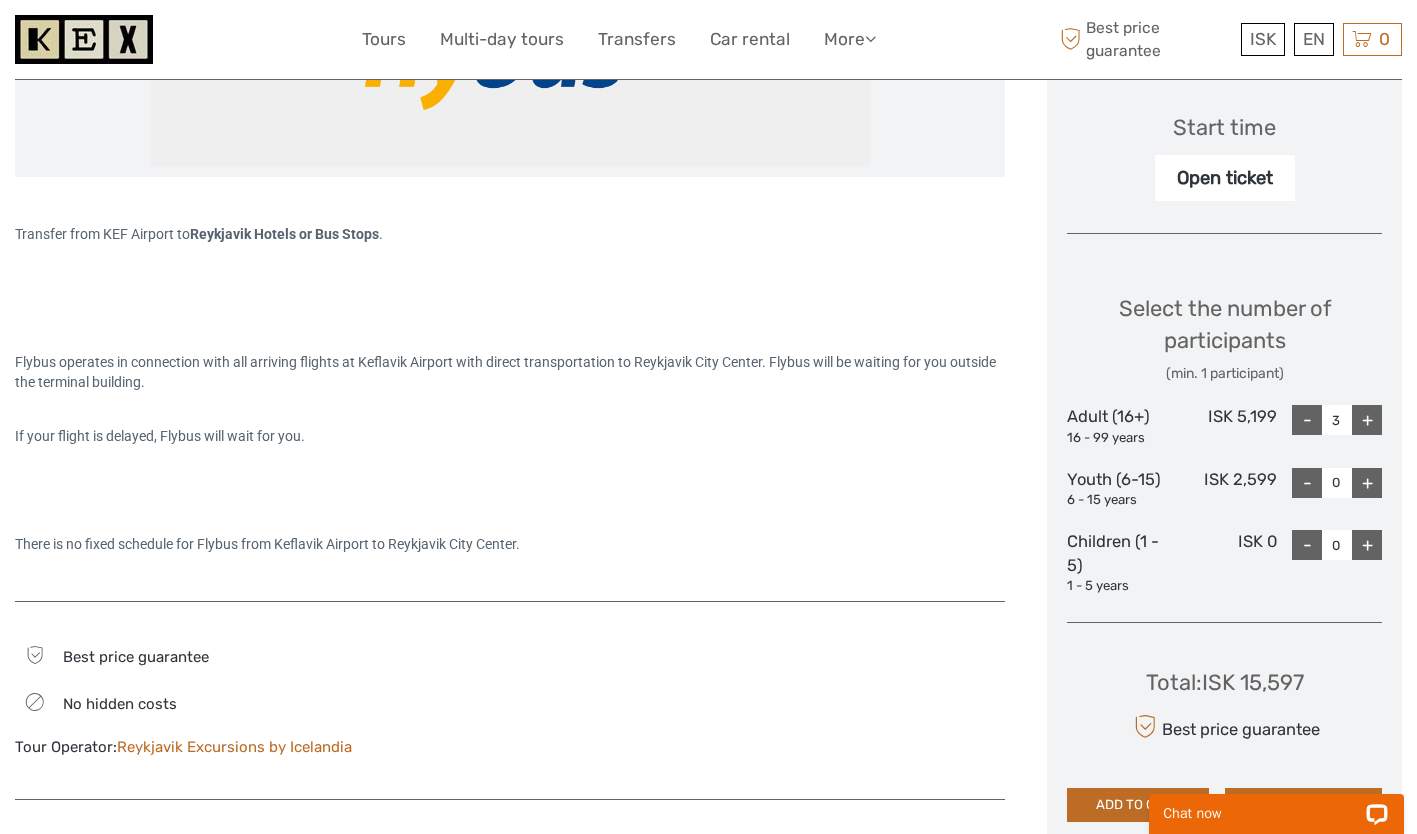 click on "+" at bounding box center [1367, 483] 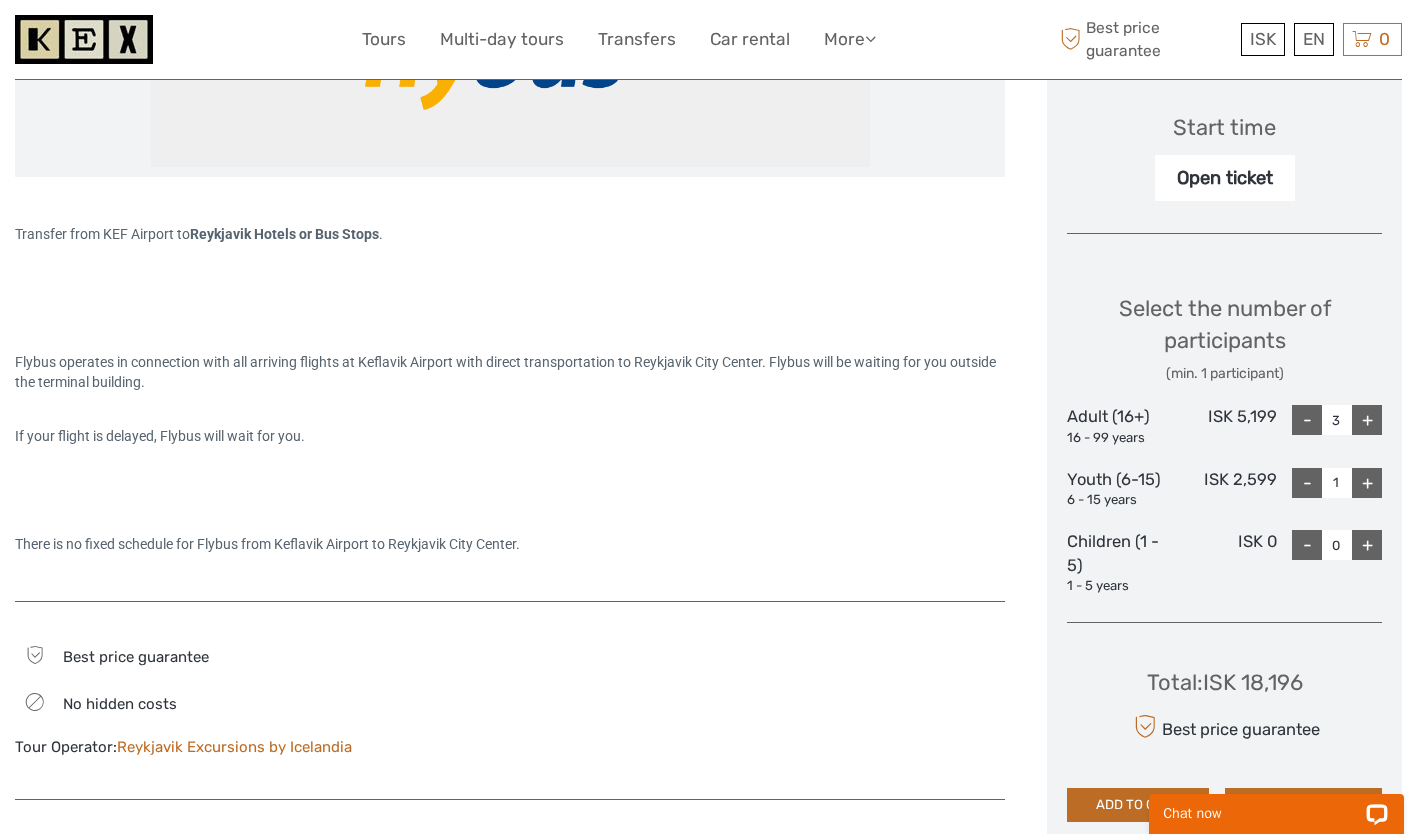 click on "+" at bounding box center [1367, 545] 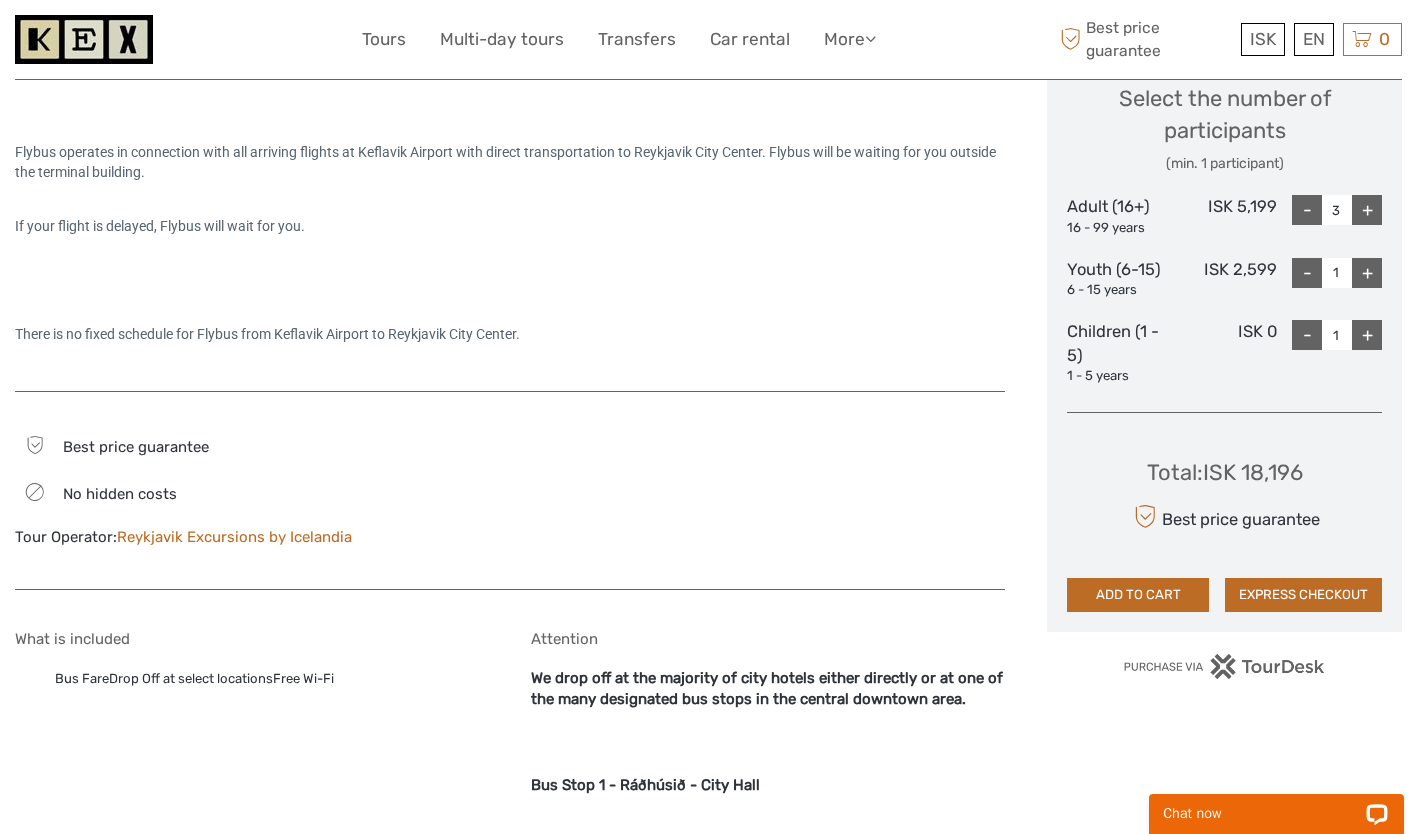 scroll, scrollTop: 872, scrollLeft: 0, axis: vertical 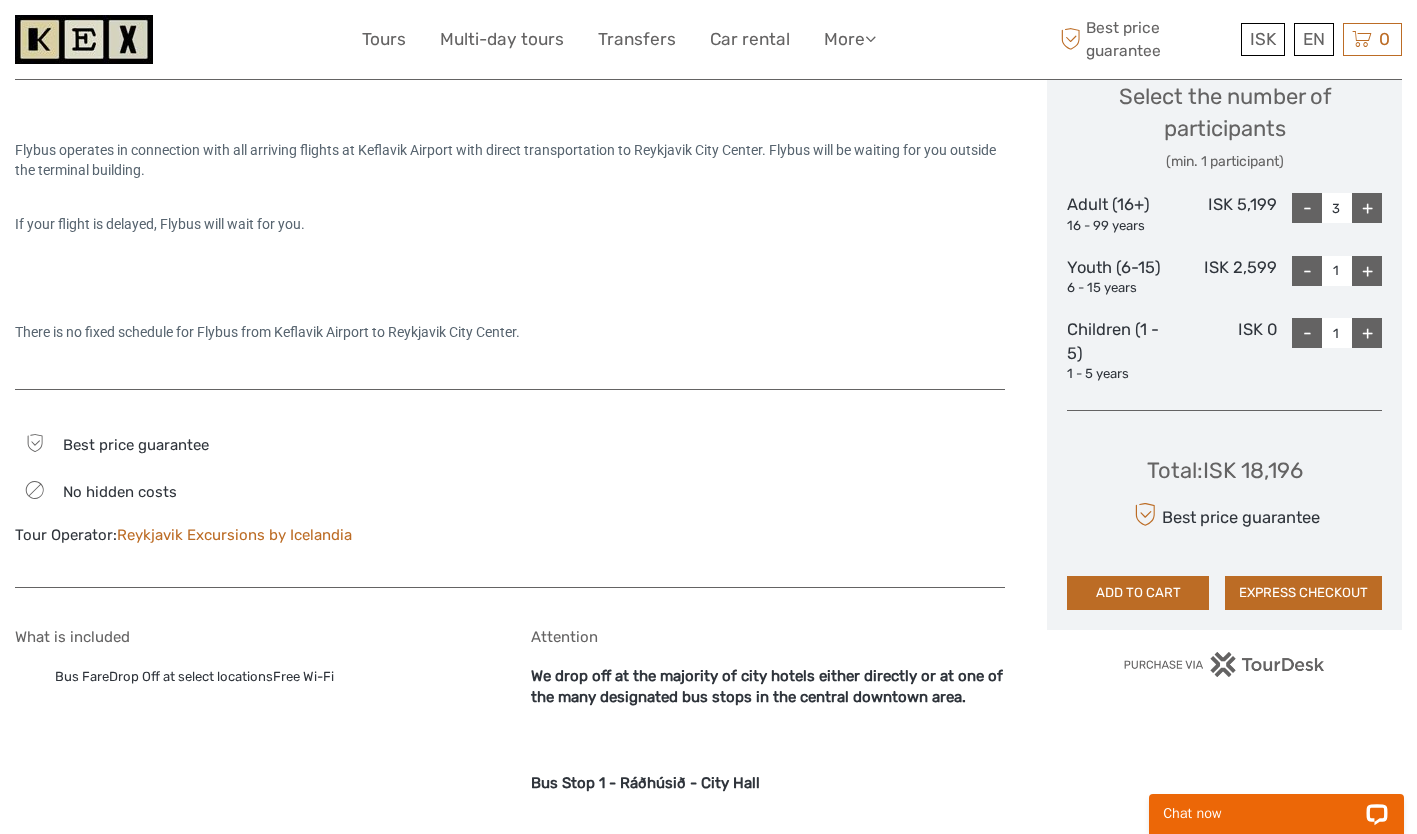 click on "ADD TO CART" at bounding box center [1138, 593] 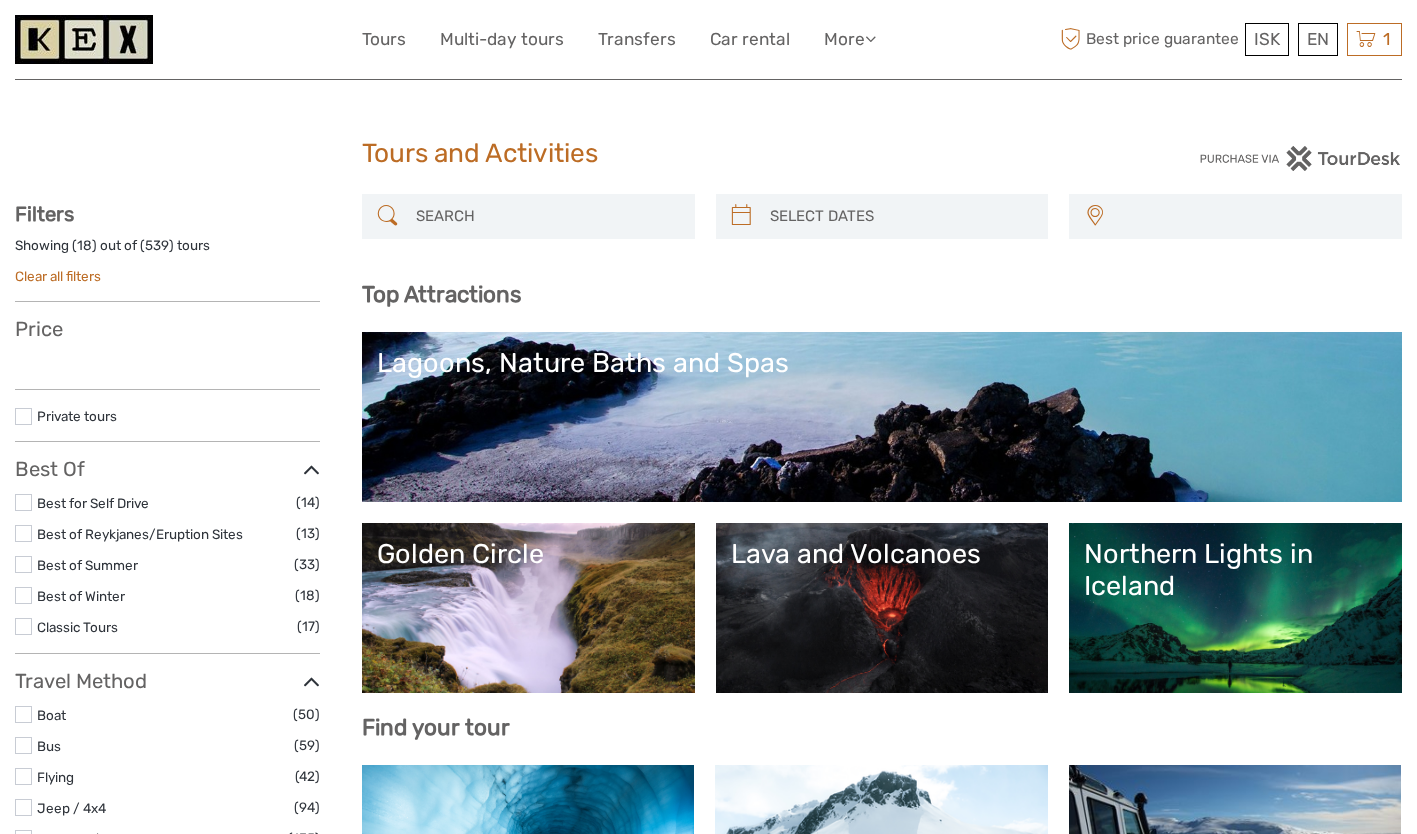 select 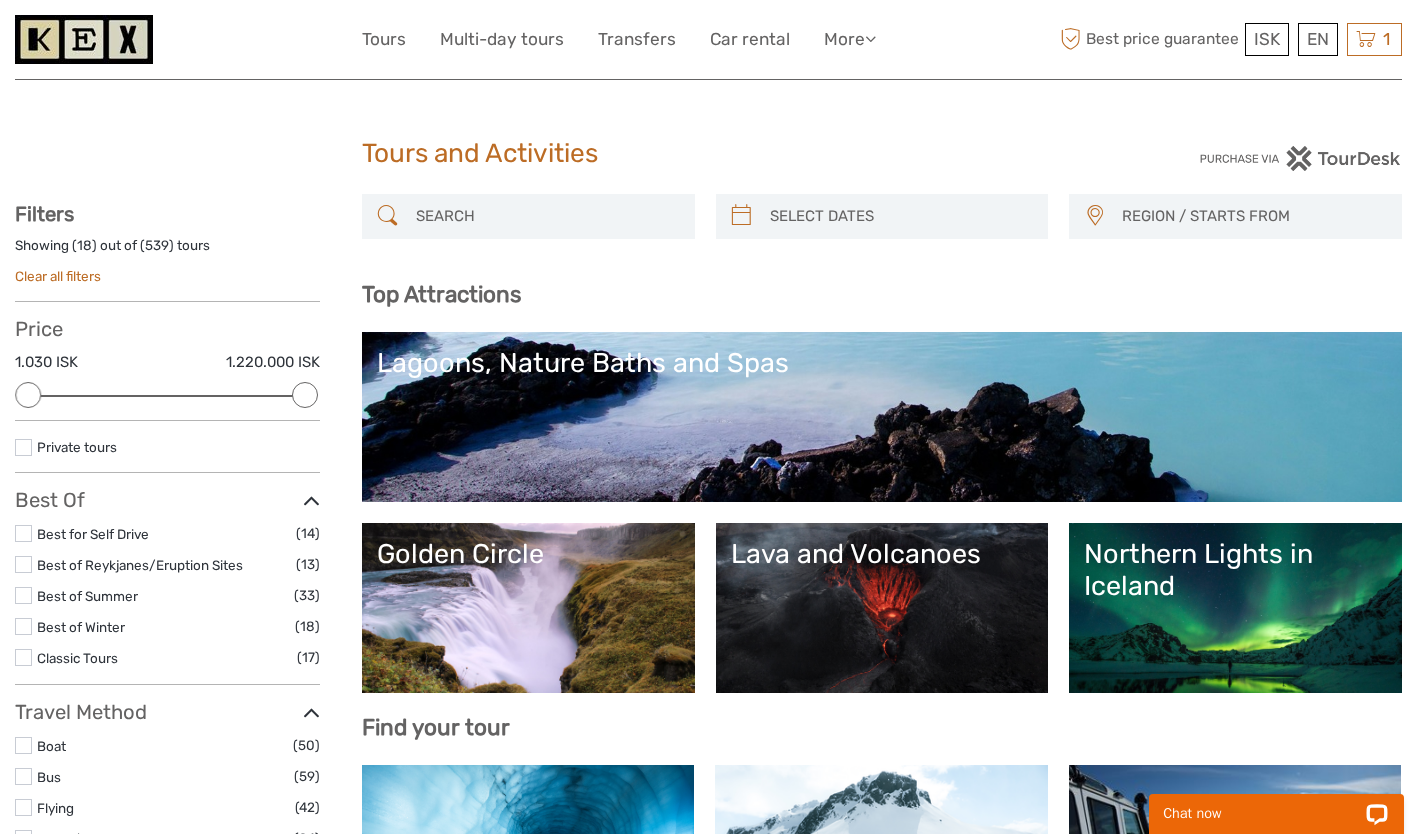 scroll, scrollTop: 0, scrollLeft: 0, axis: both 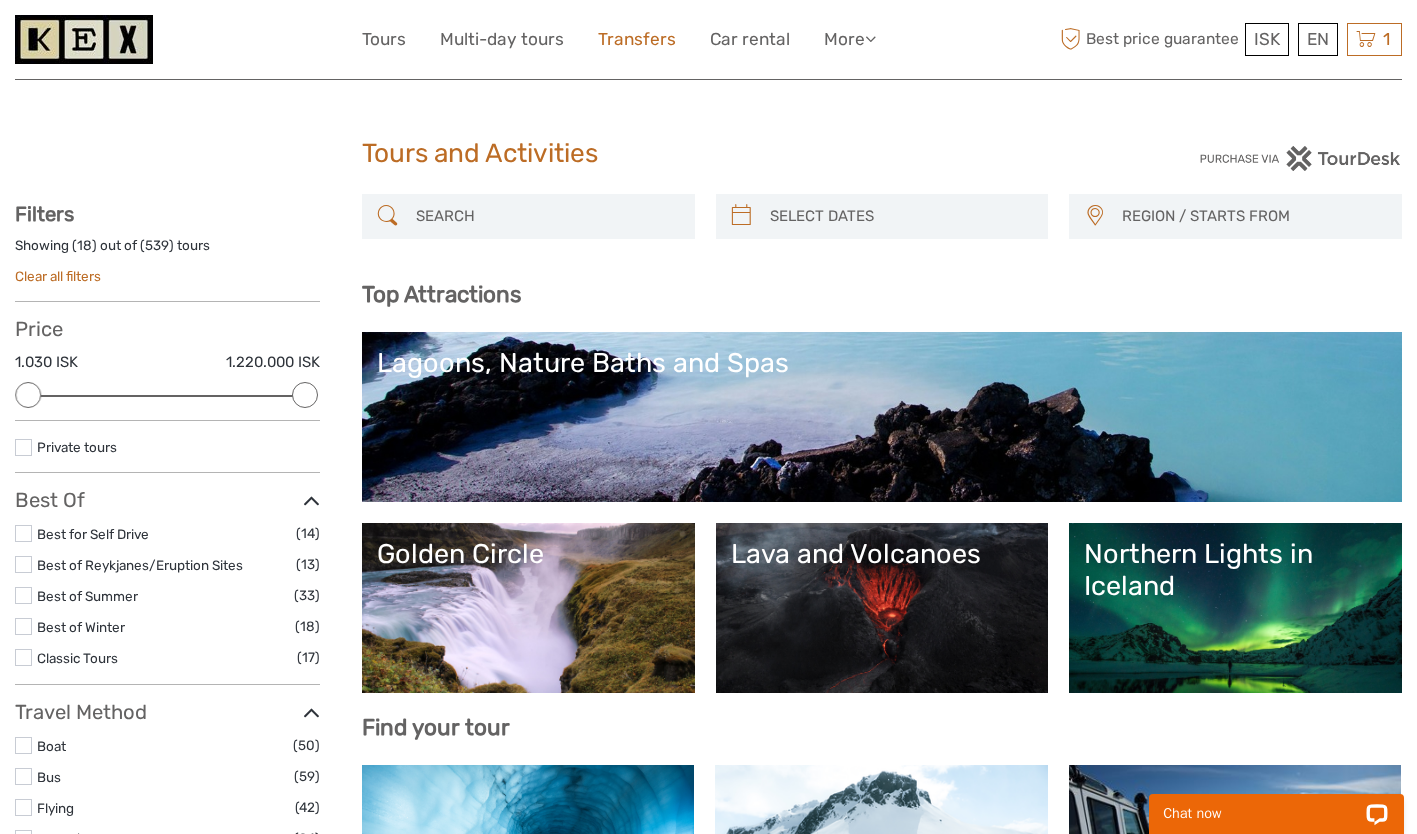 click on "Transfers" at bounding box center (637, 39) 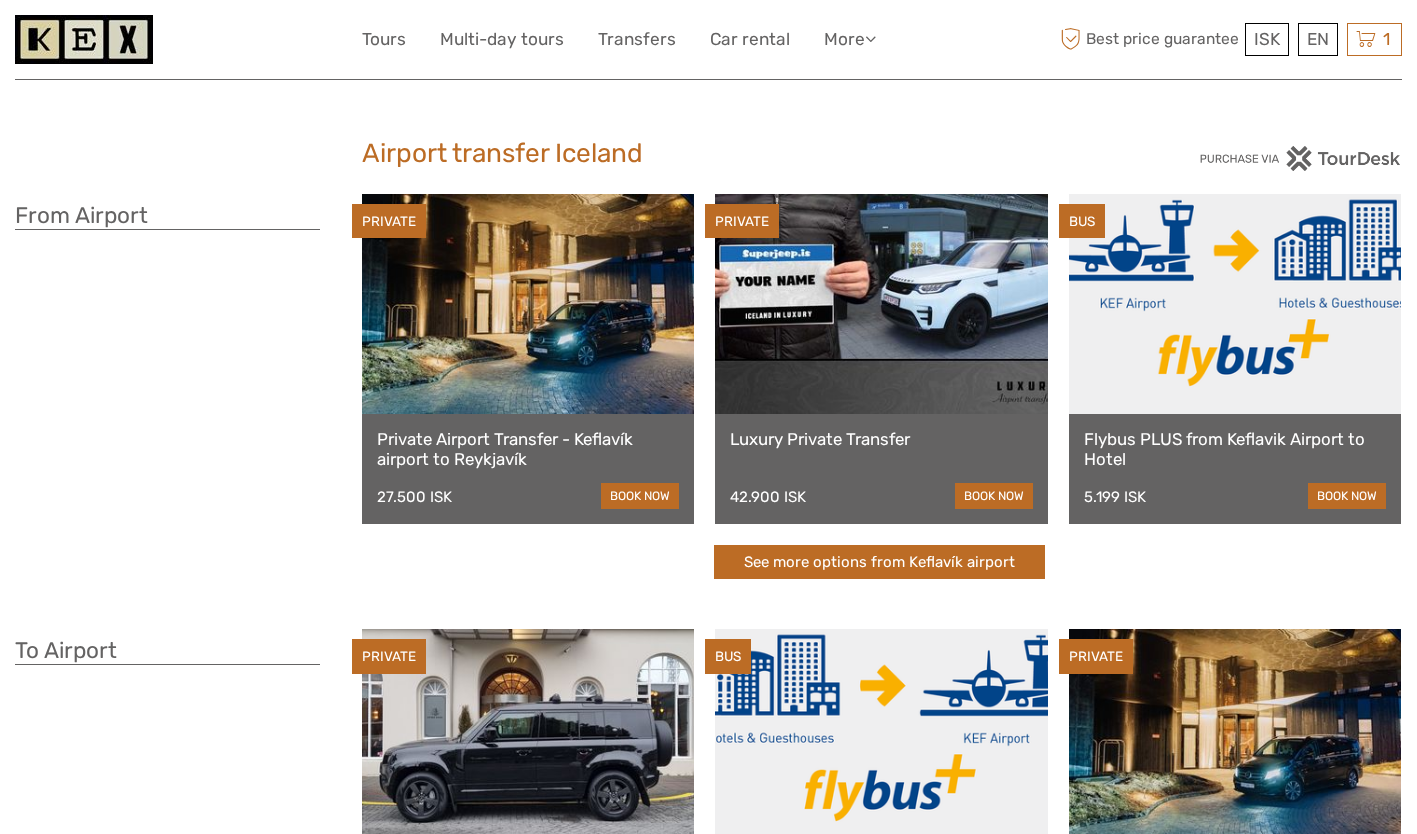 scroll, scrollTop: 0, scrollLeft: 0, axis: both 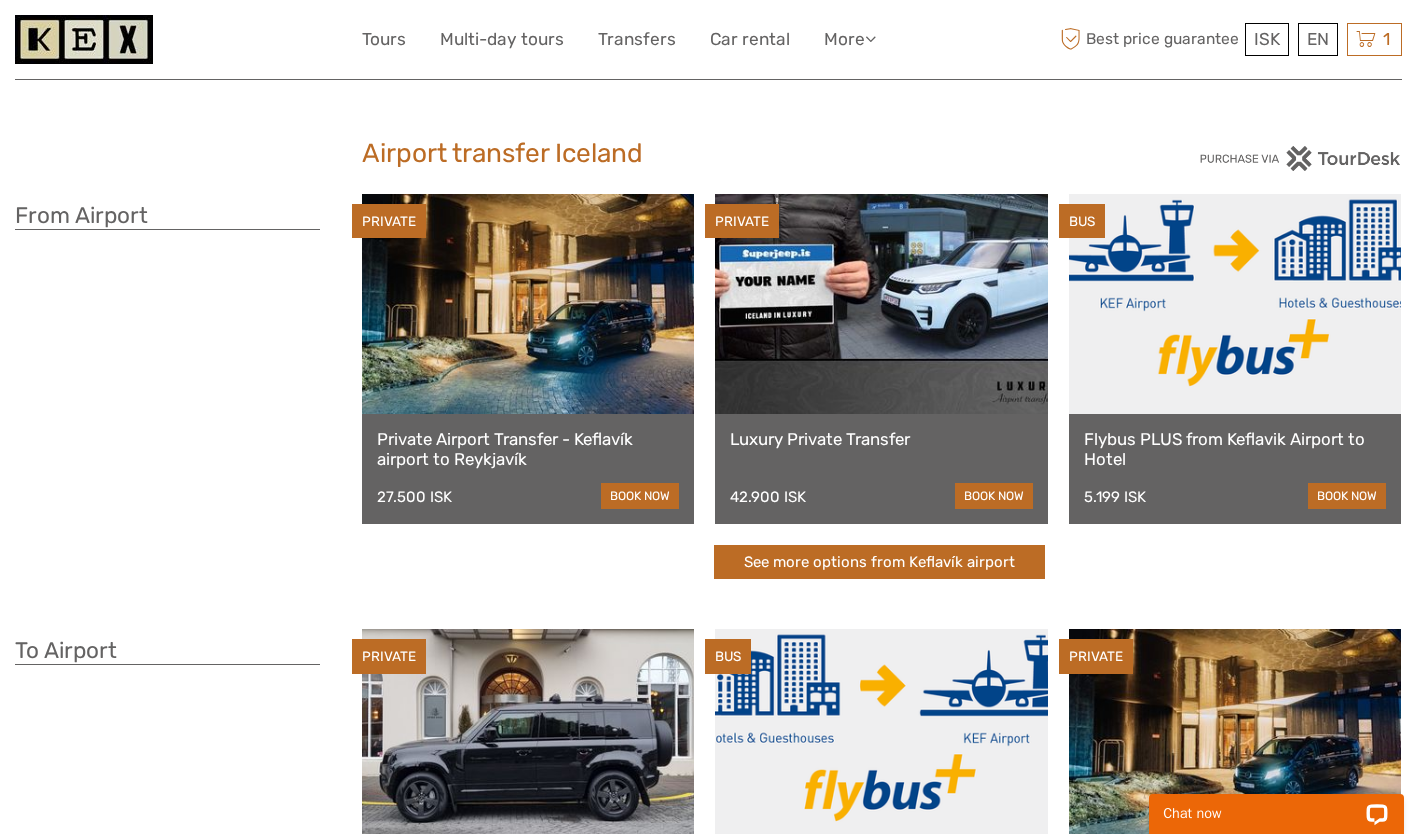click on "Flybus PLUS from Keflavik Airport to Hotel" at bounding box center (1235, 449) 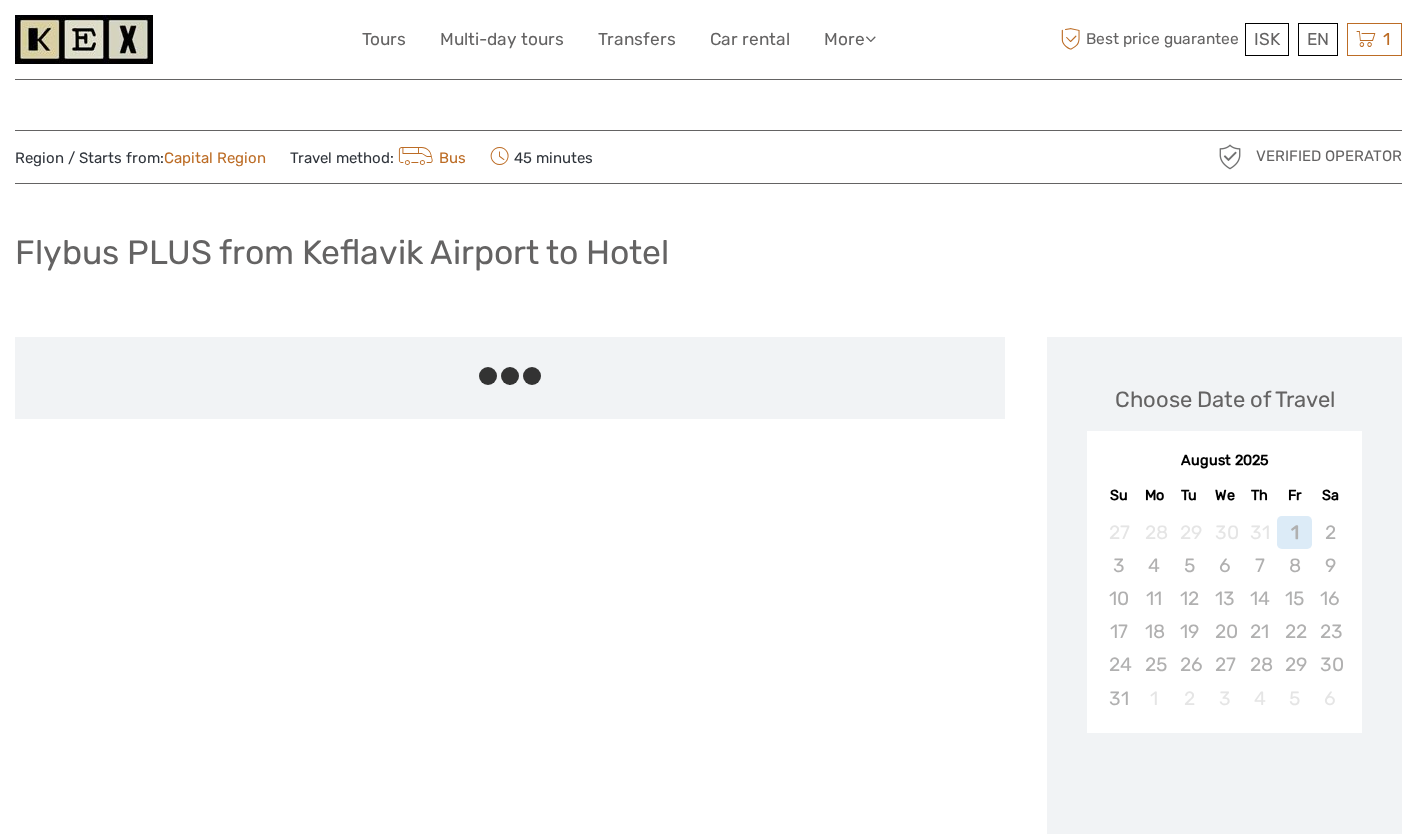 scroll, scrollTop: 0, scrollLeft: 0, axis: both 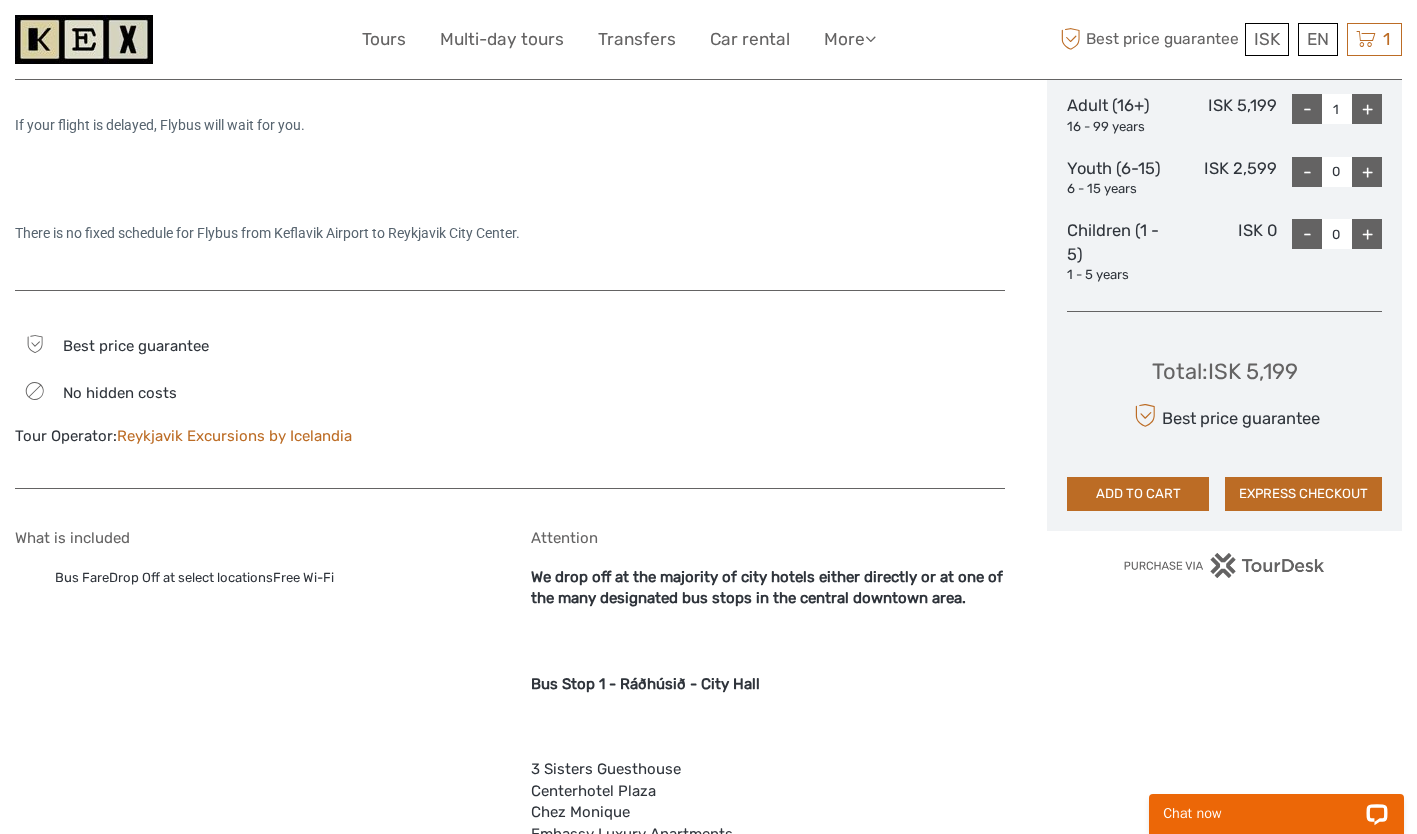 click at bounding box center (1366, 39) 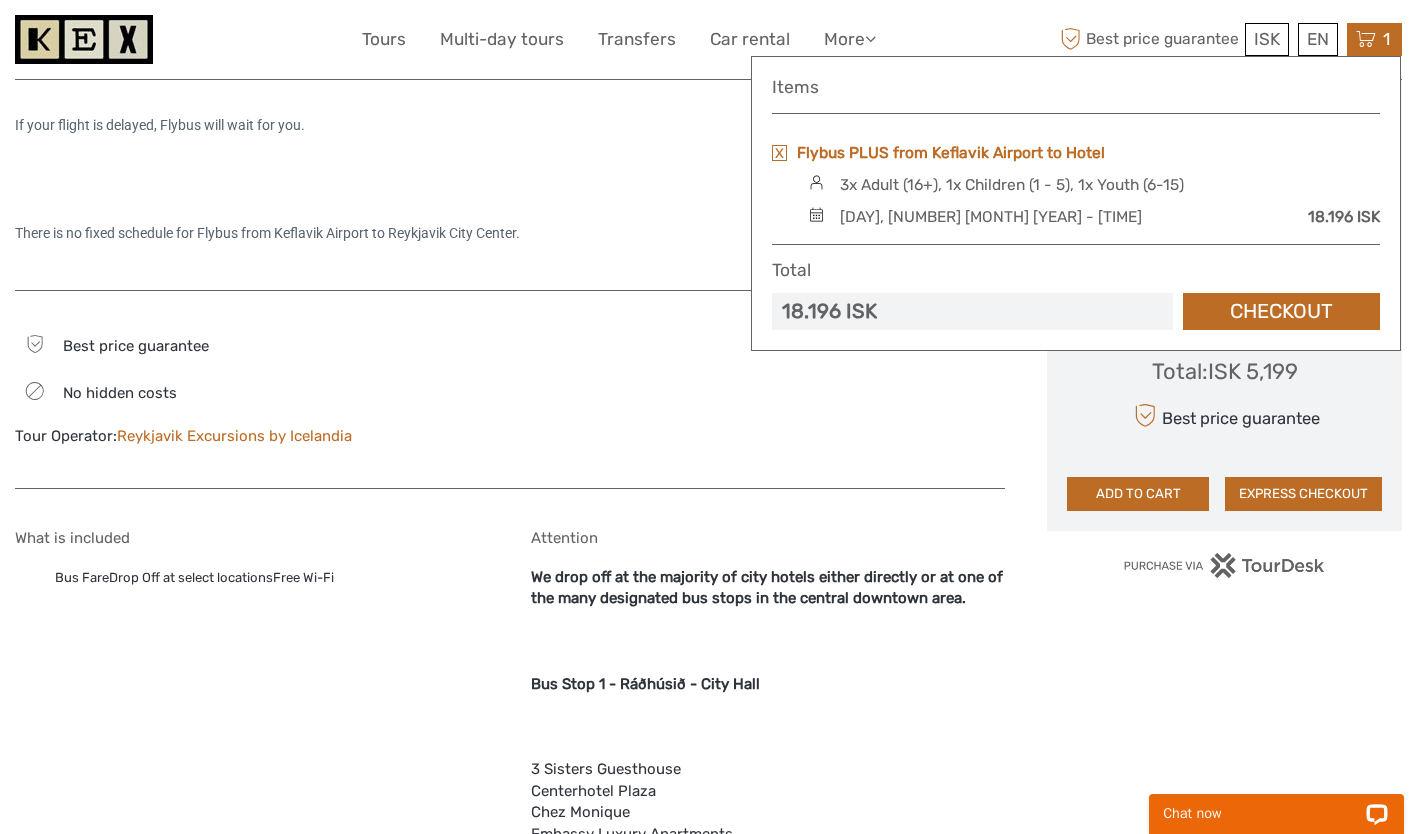 click on "Flybus PLUS from Keflavik Airport to Hotel" at bounding box center [951, 153] 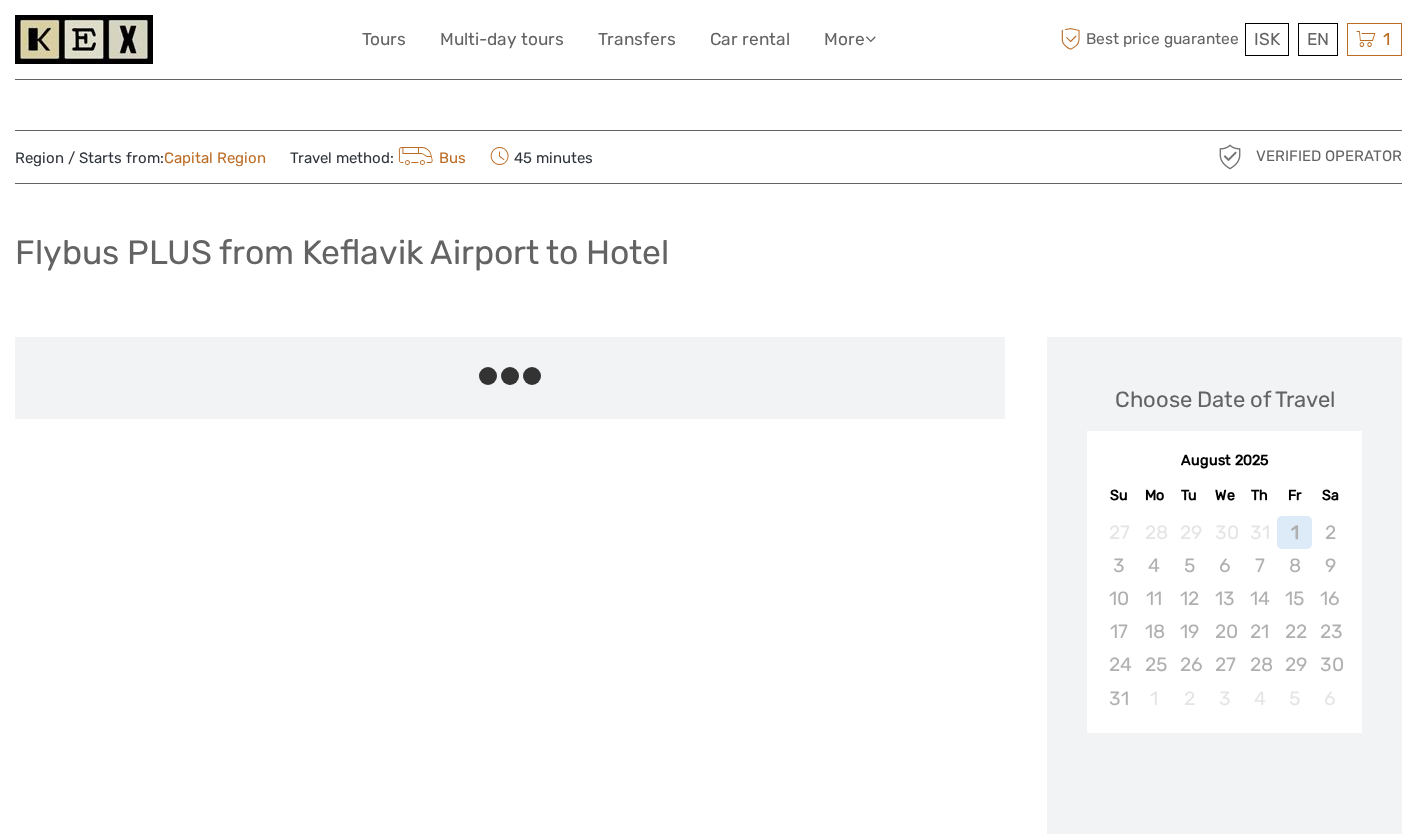 scroll, scrollTop: 0, scrollLeft: 0, axis: both 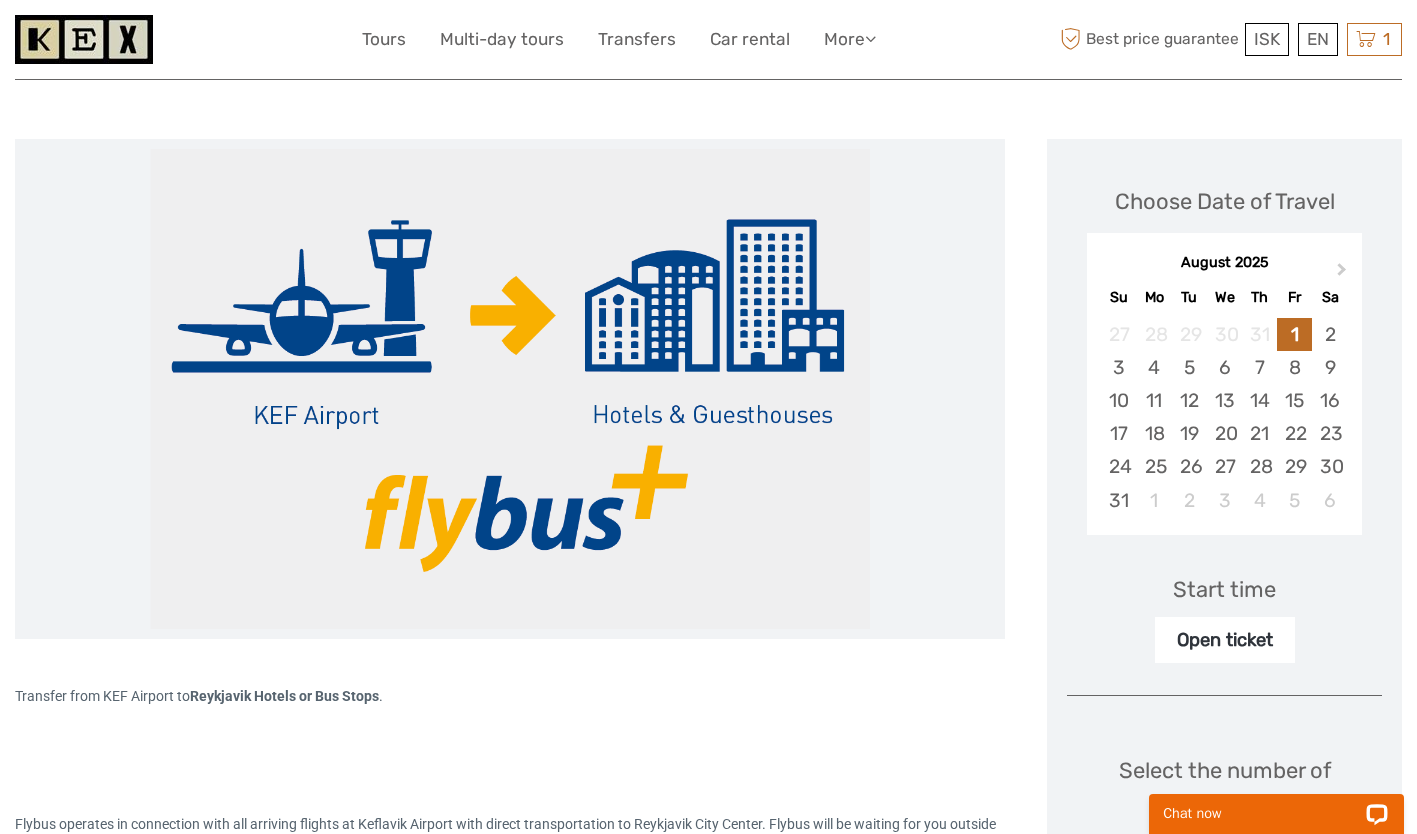 click on "Next Month" at bounding box center (1342, 273) 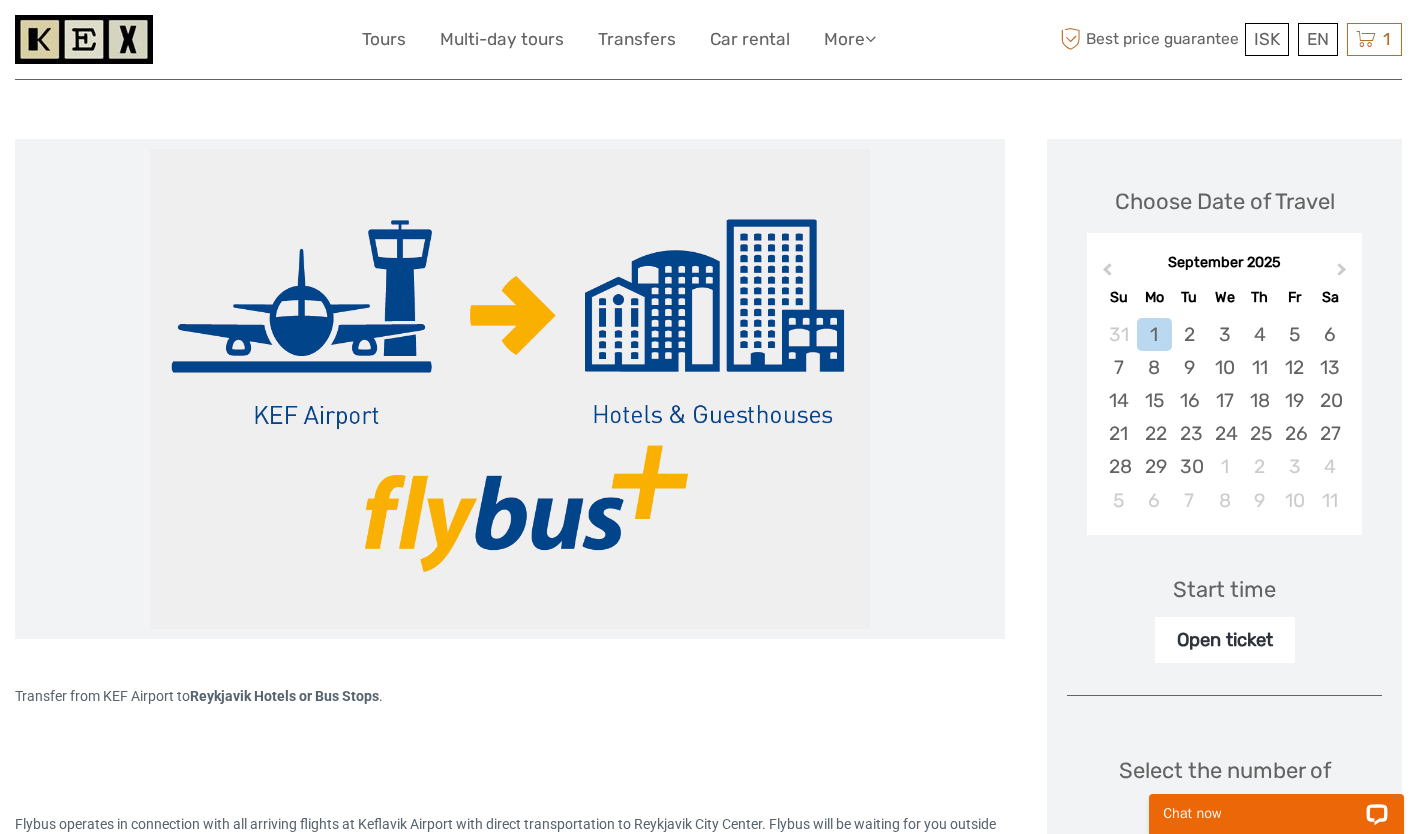 click on "Next Month" at bounding box center (1342, 273) 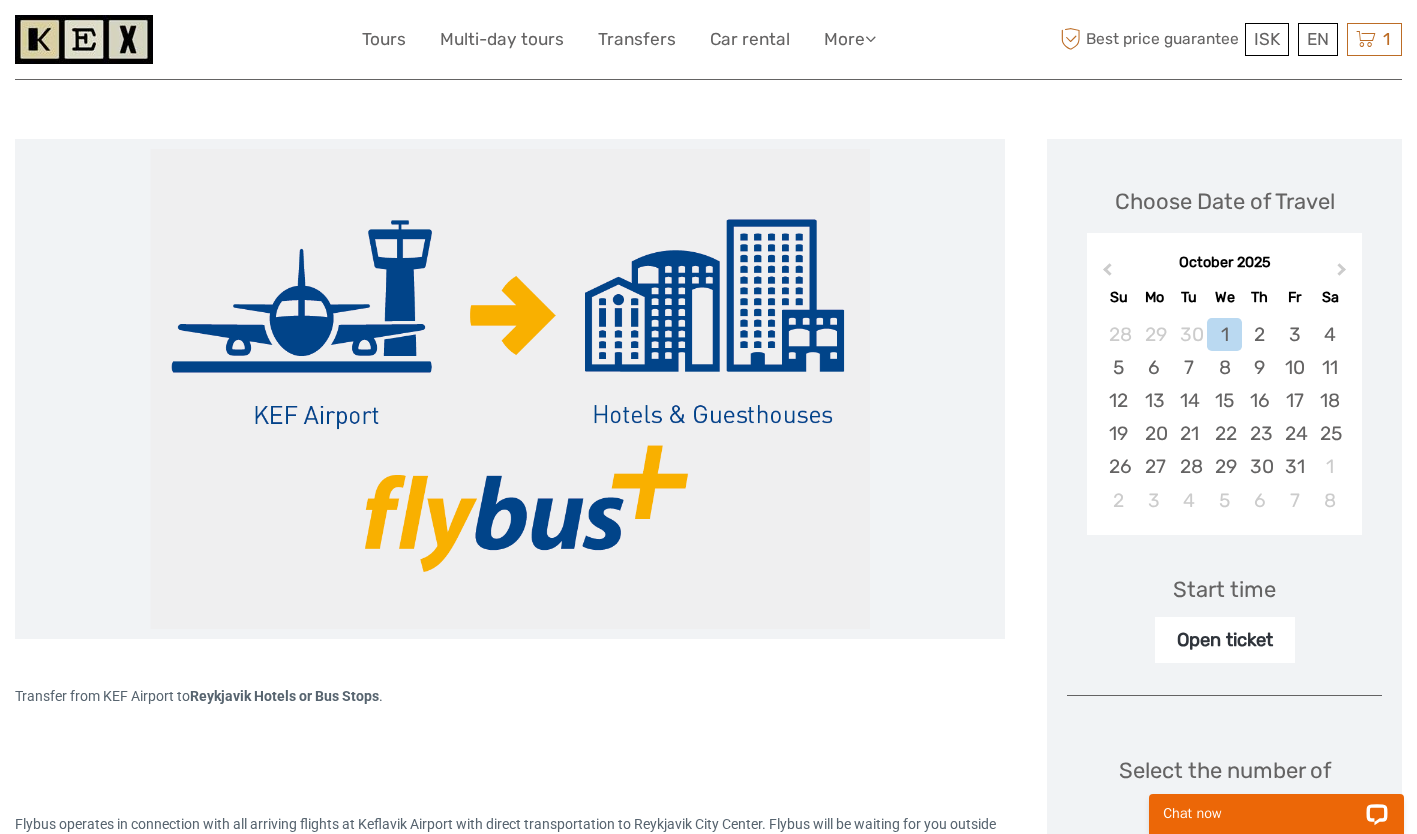 click on "Next Month" at bounding box center (1342, 273) 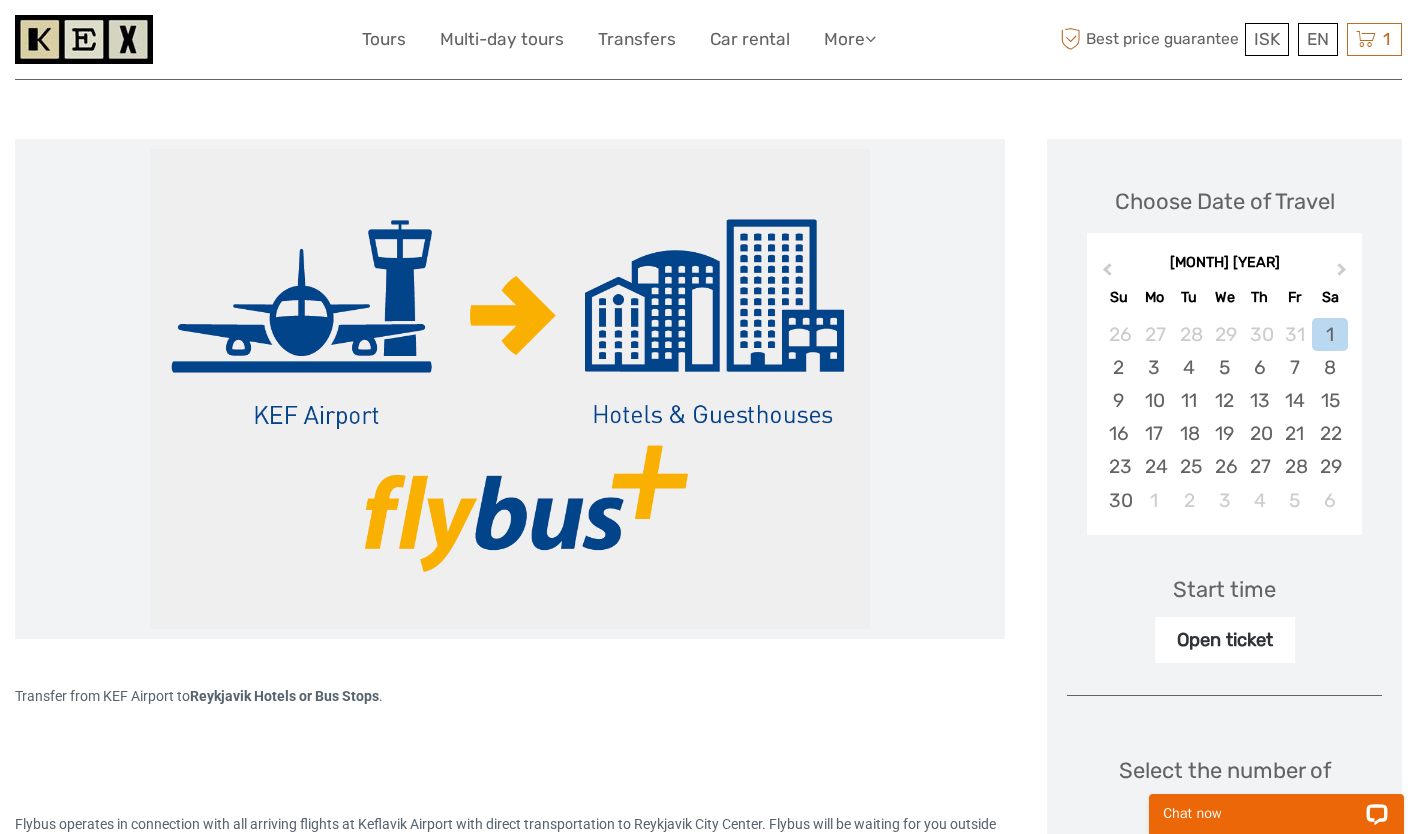 click on "Previous Month" at bounding box center (1107, 273) 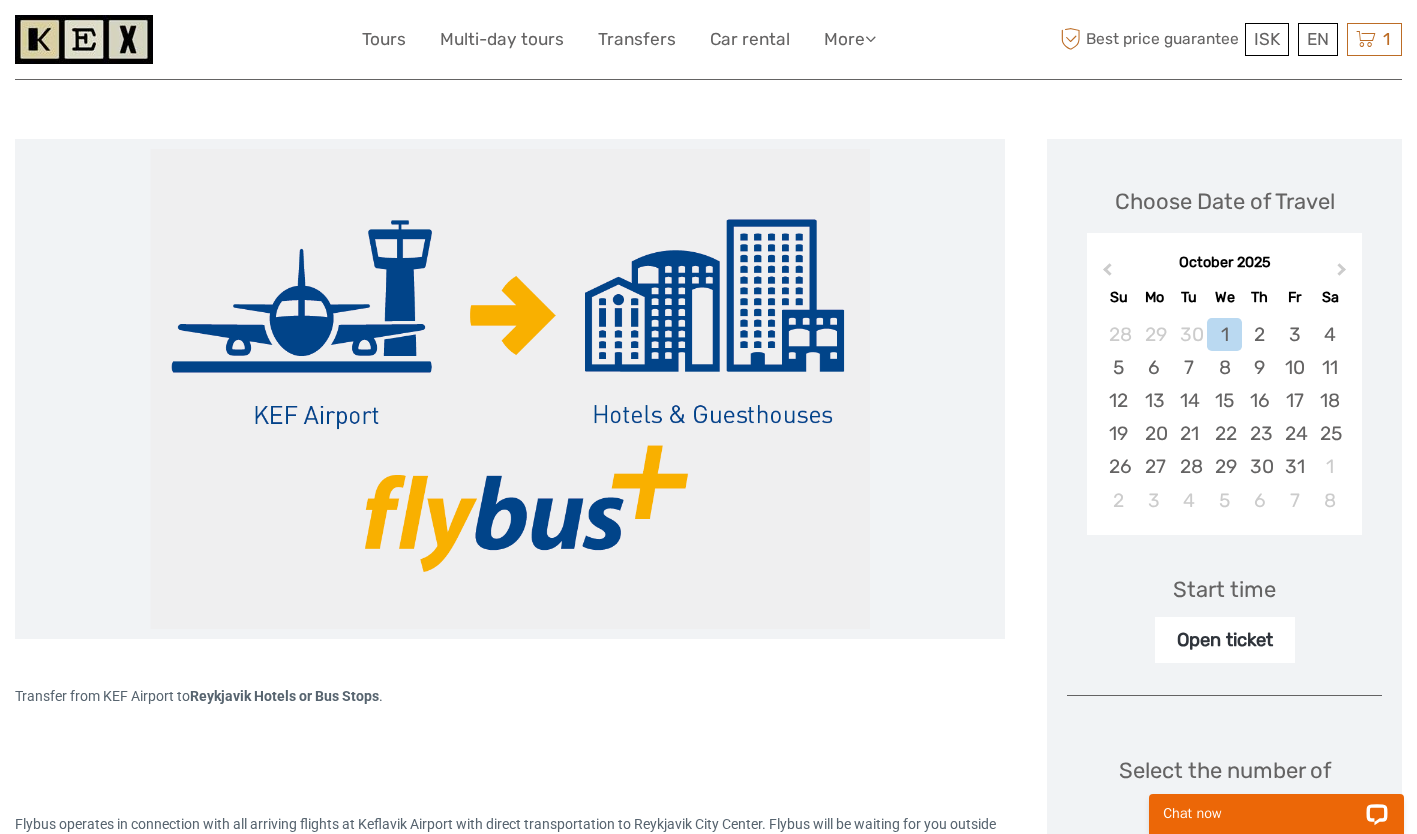 click on "7" at bounding box center [1189, 367] 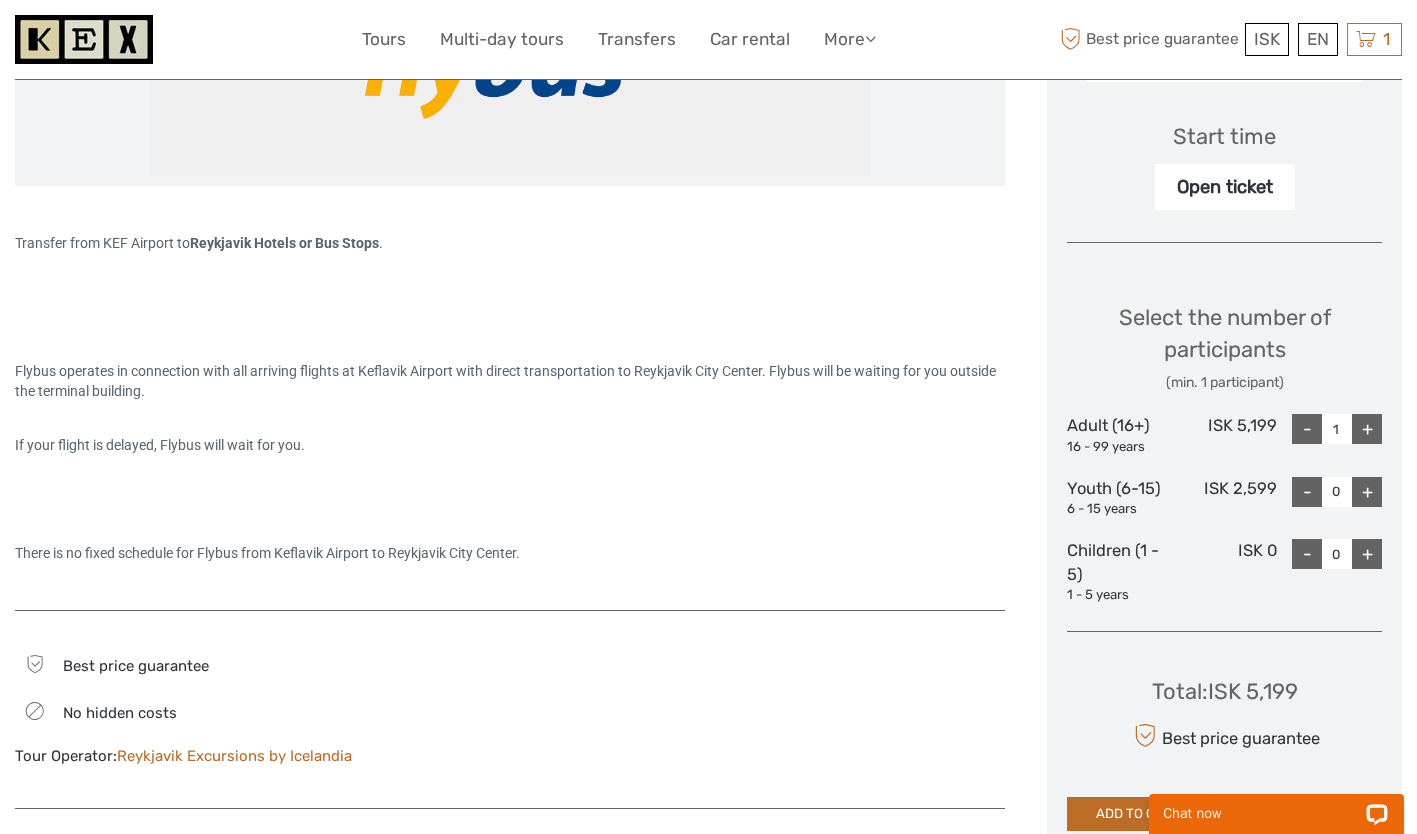 scroll, scrollTop: 652, scrollLeft: 0, axis: vertical 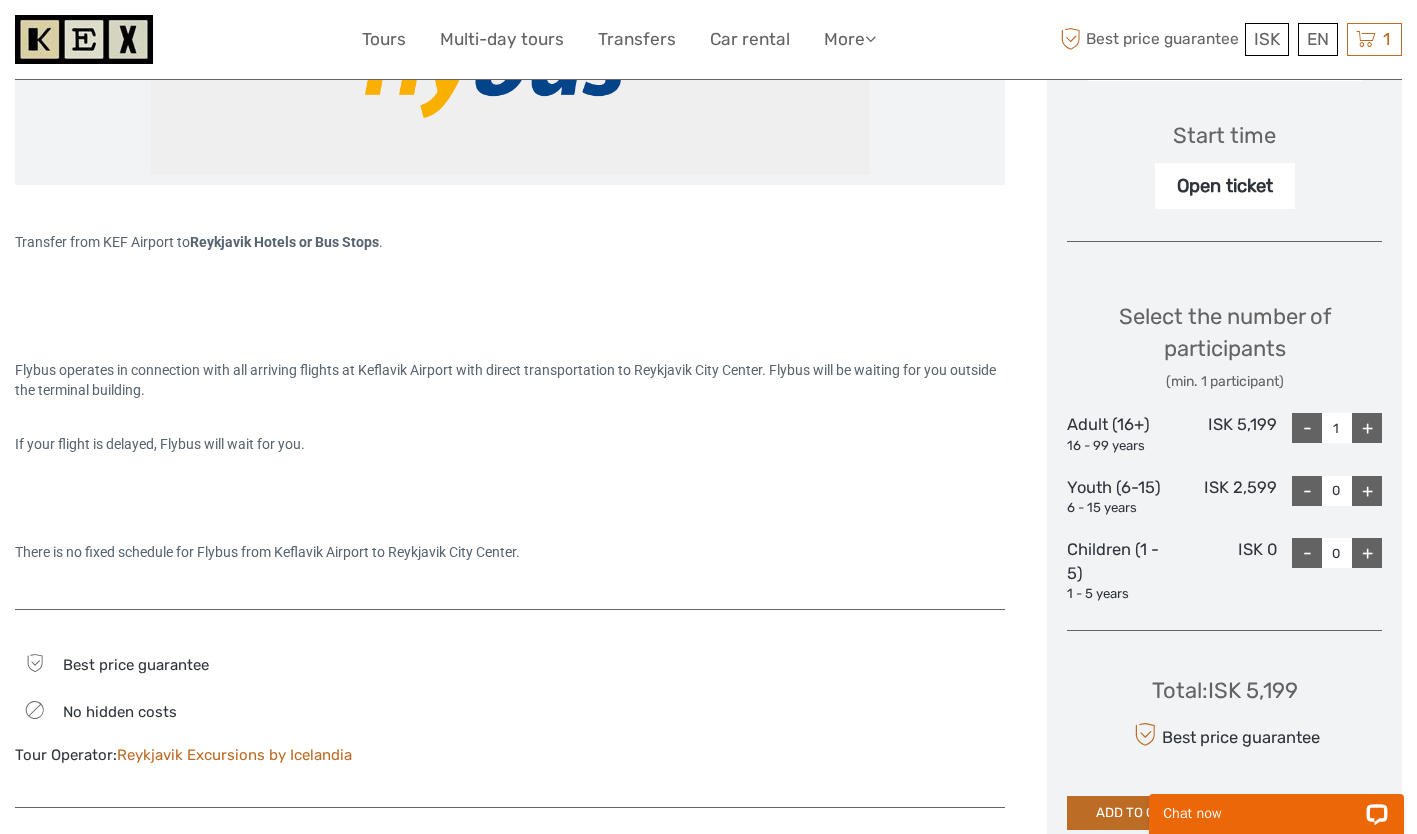 click on "+" at bounding box center [1367, 428] 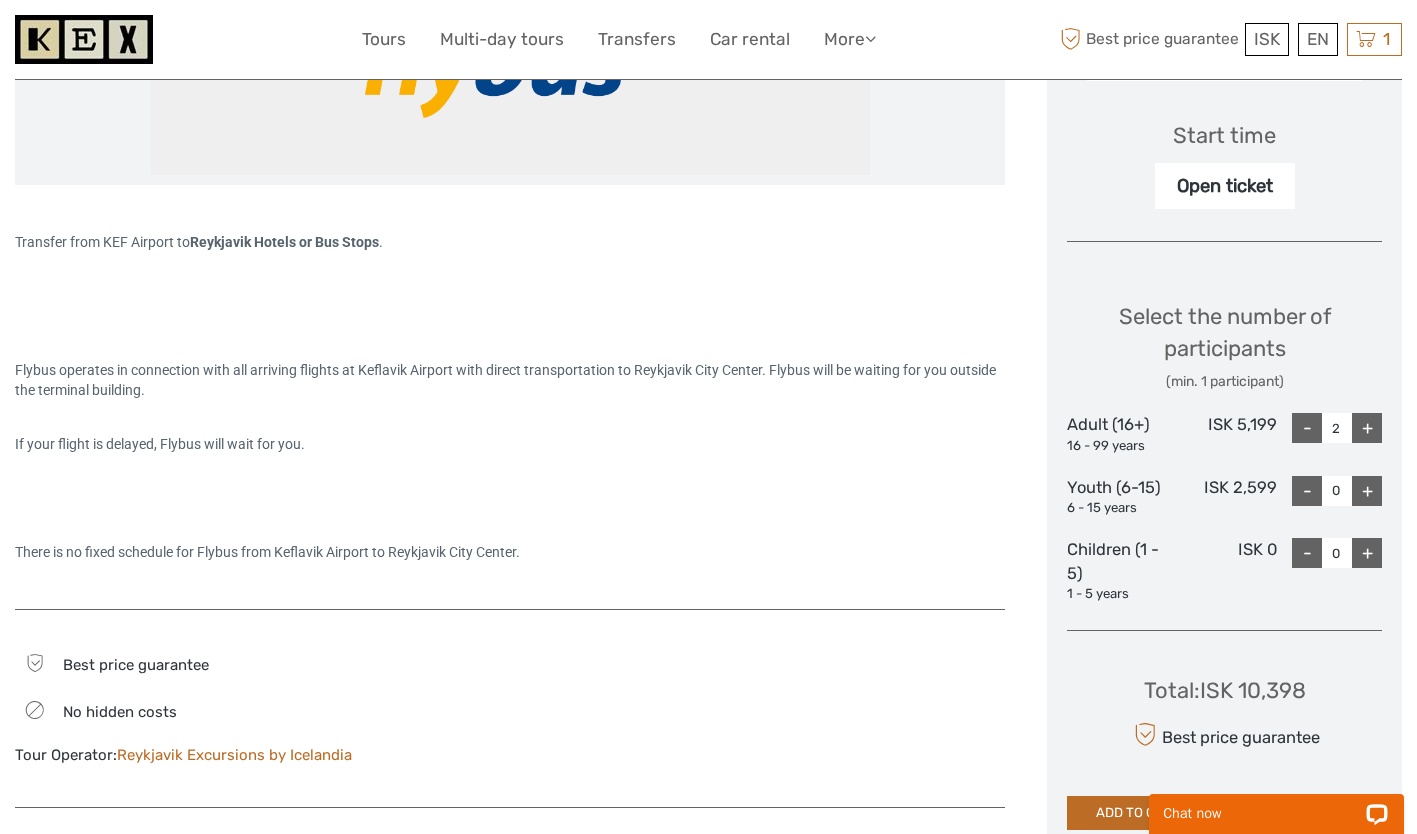 click on "+" at bounding box center (1367, 428) 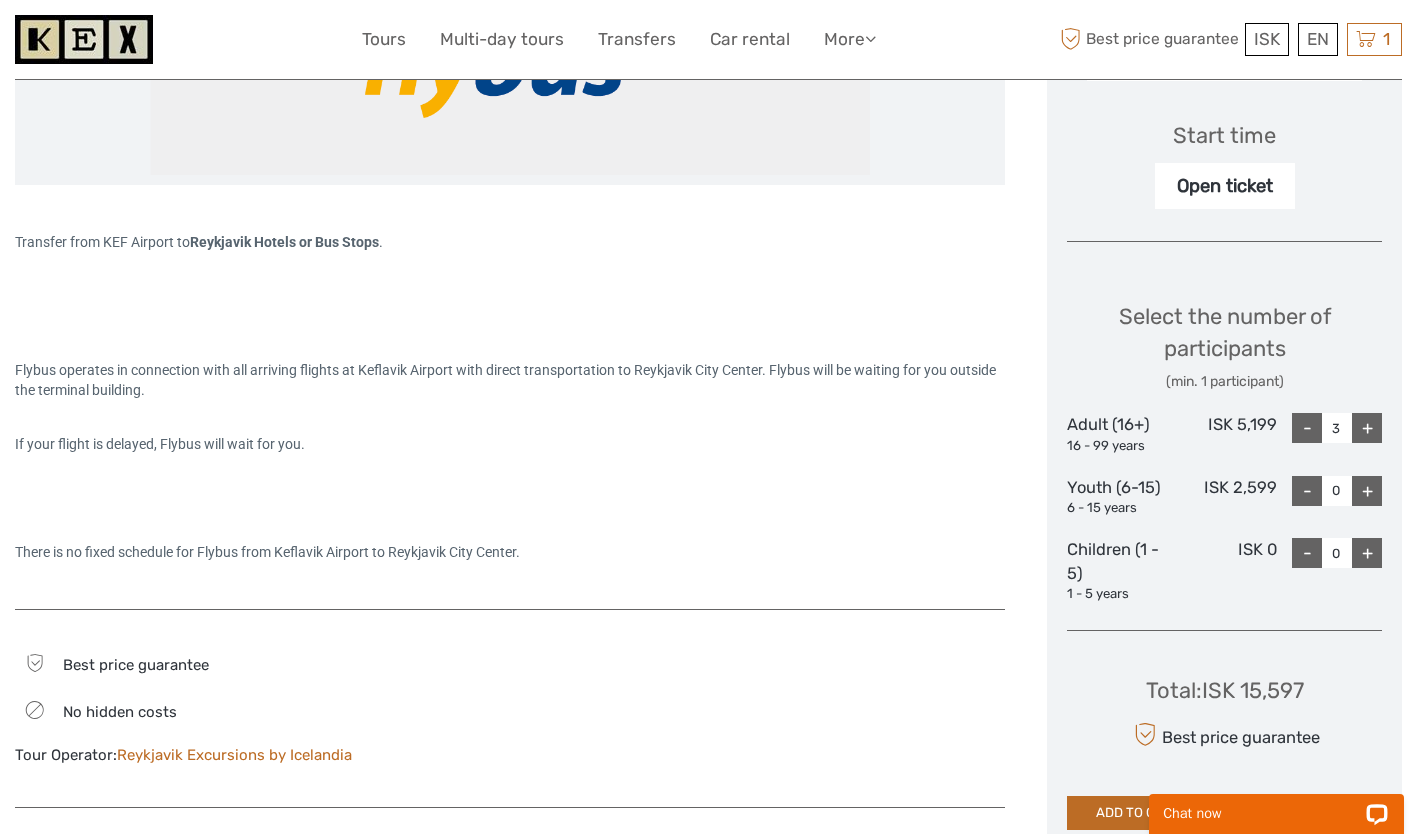 click on "+" at bounding box center [1367, 491] 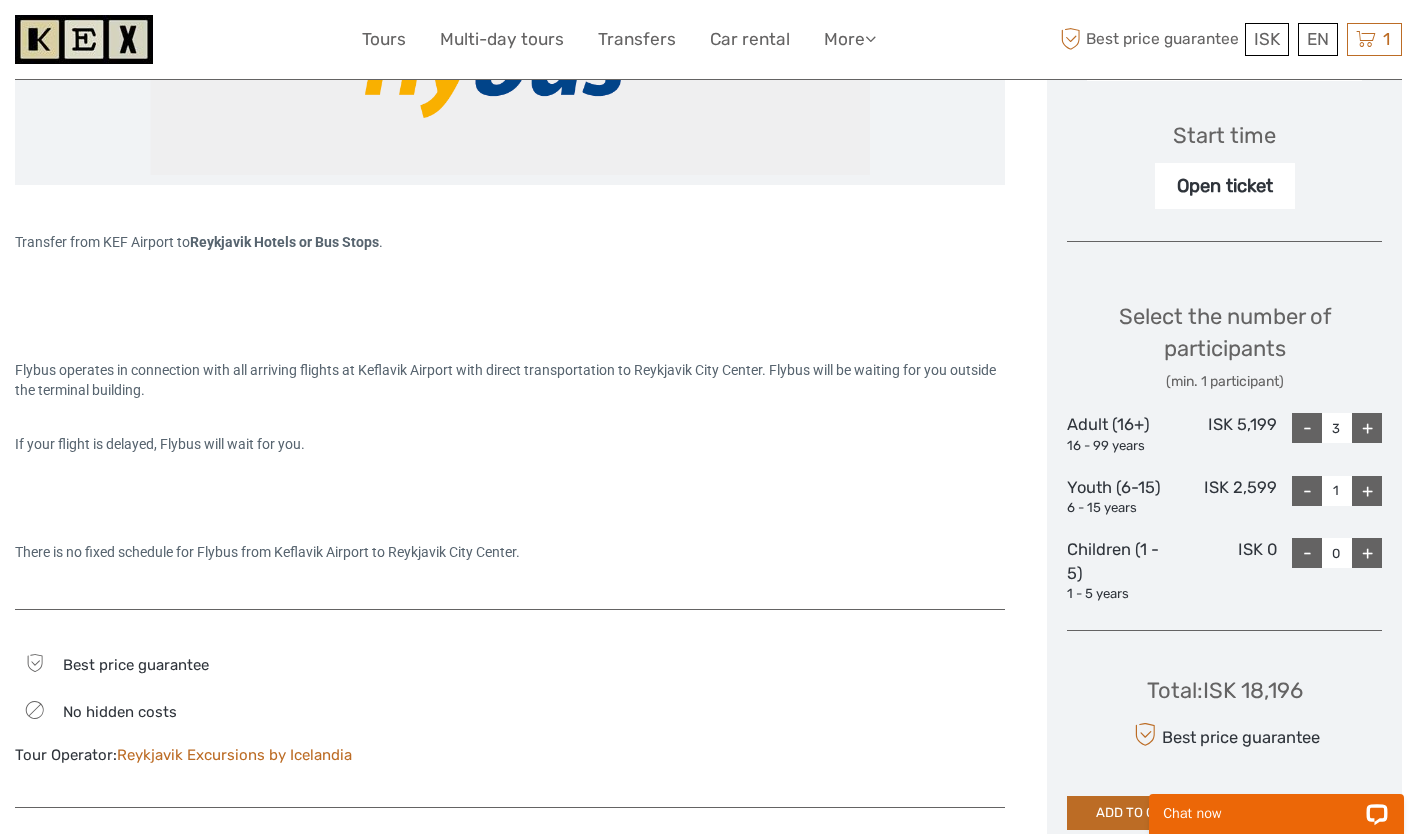 click on "+" at bounding box center [1367, 553] 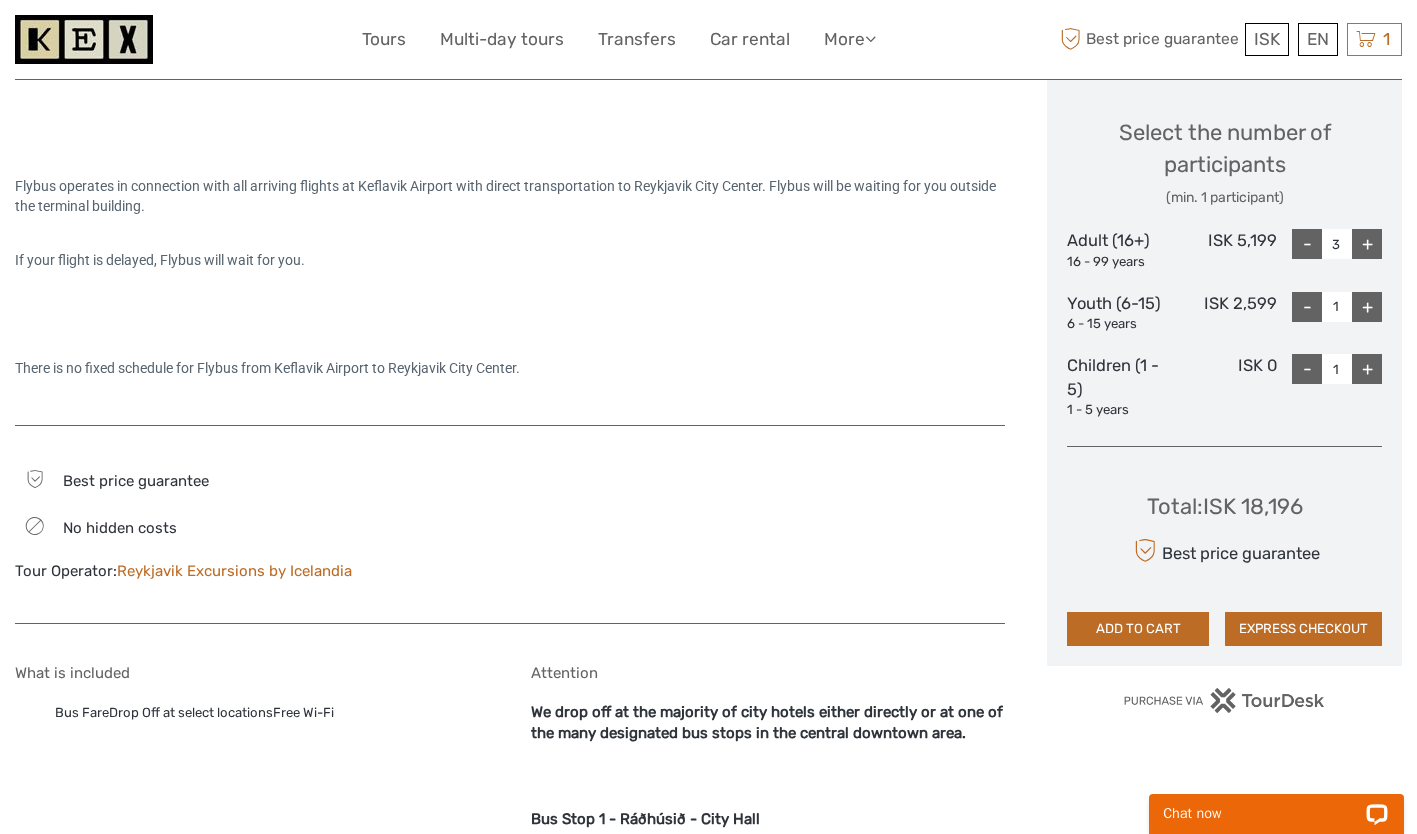 scroll, scrollTop: 868, scrollLeft: 0, axis: vertical 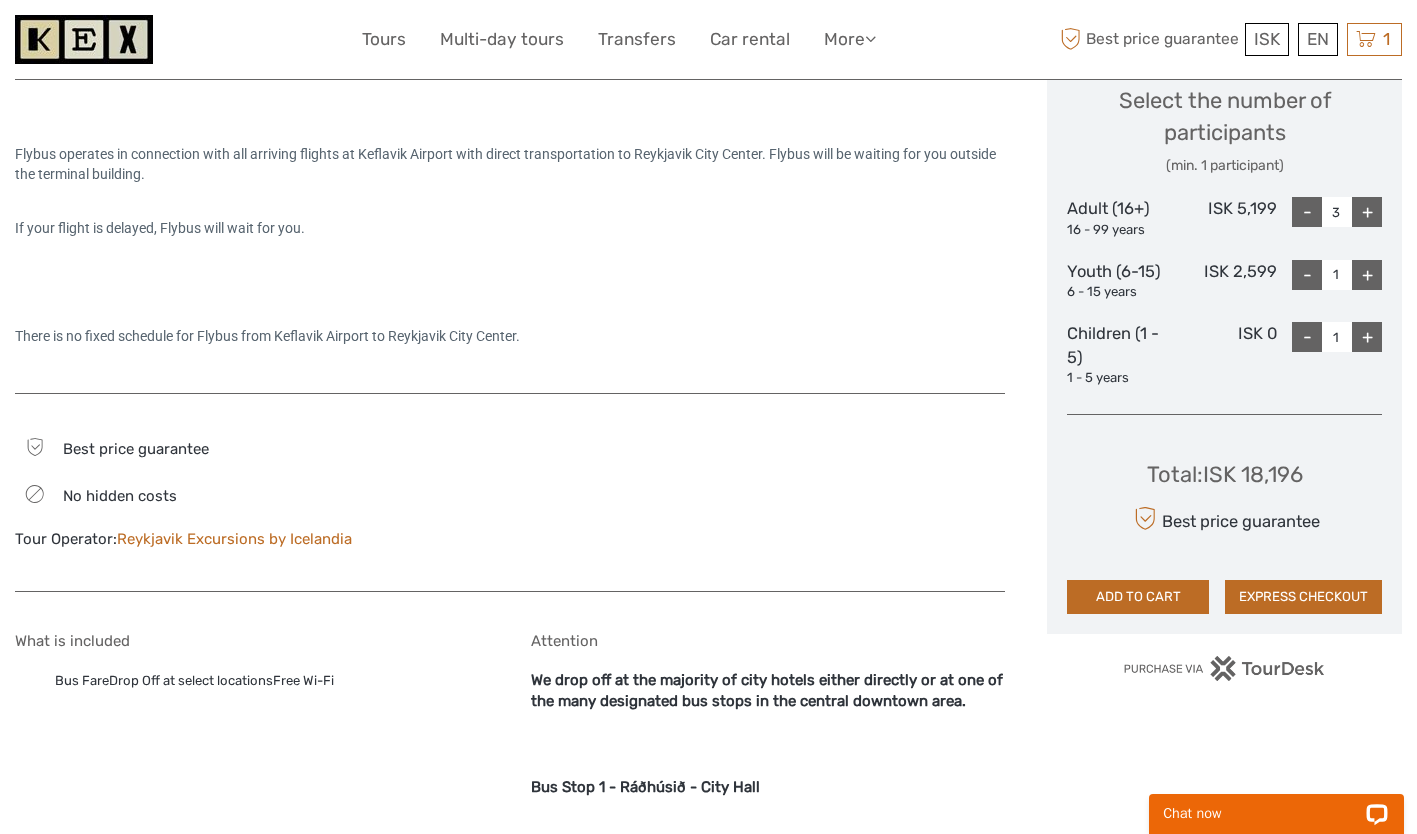 click on "ADD TO CART" at bounding box center (1138, 597) 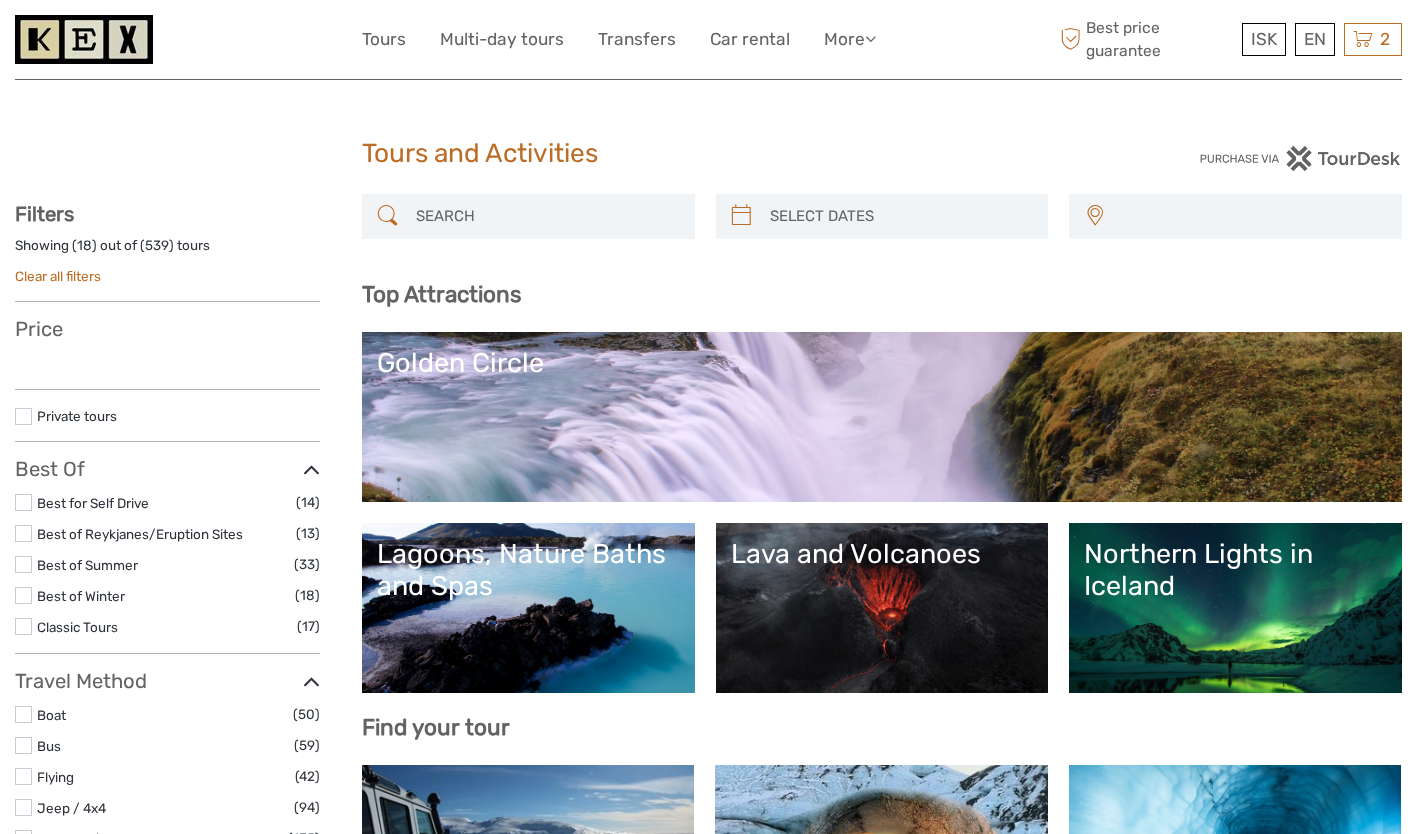 select 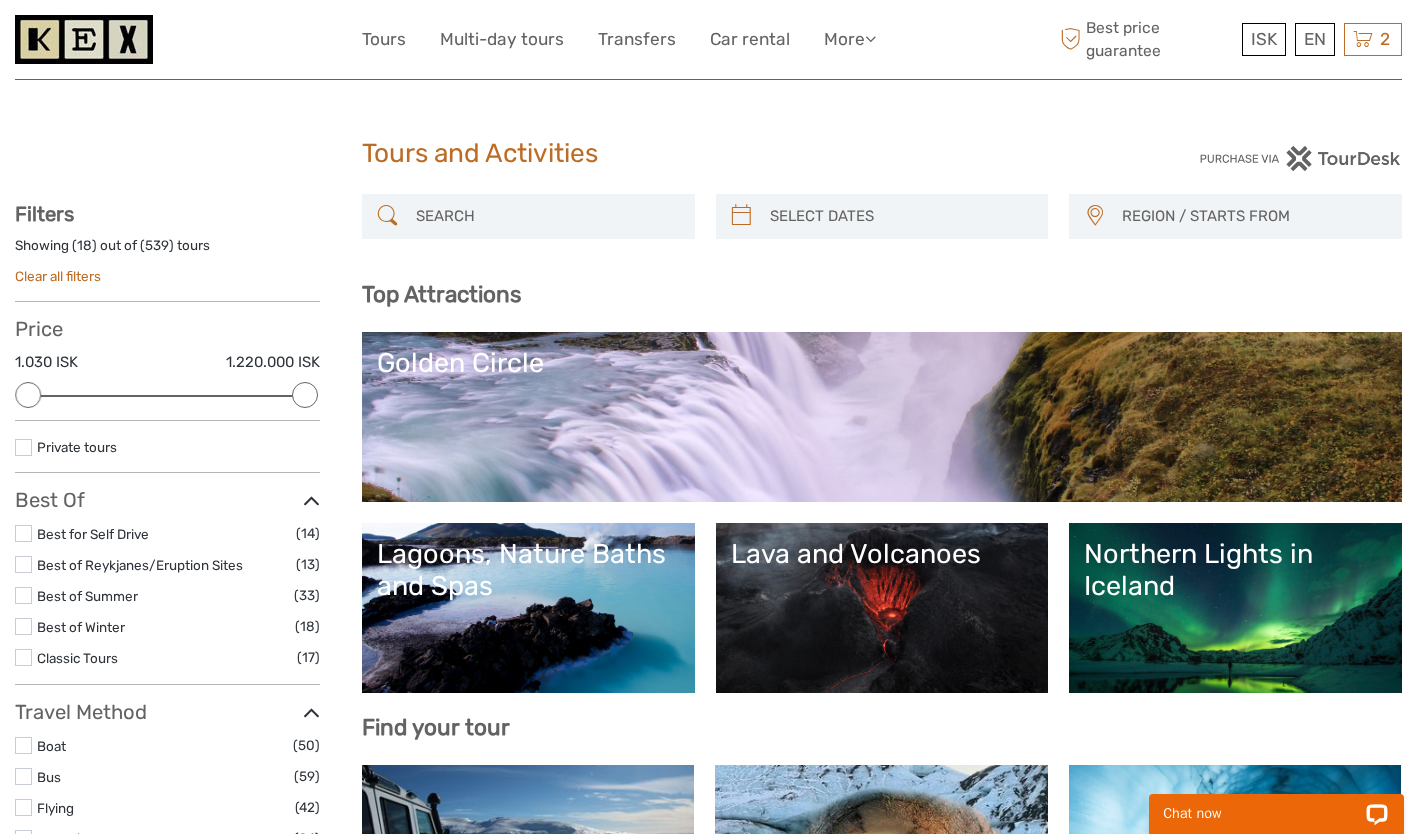 scroll, scrollTop: 0, scrollLeft: 0, axis: both 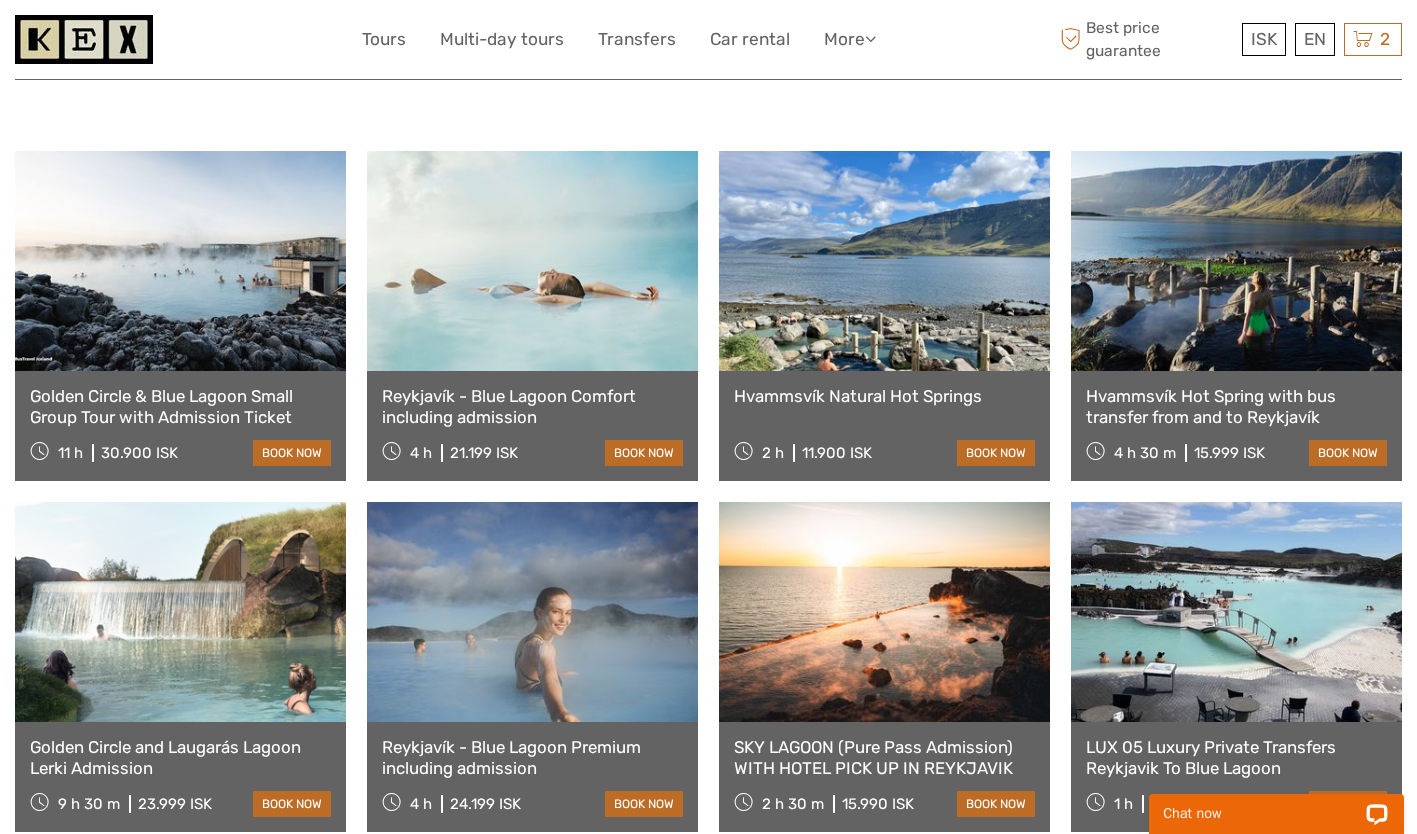 click at bounding box center (1363, 39) 